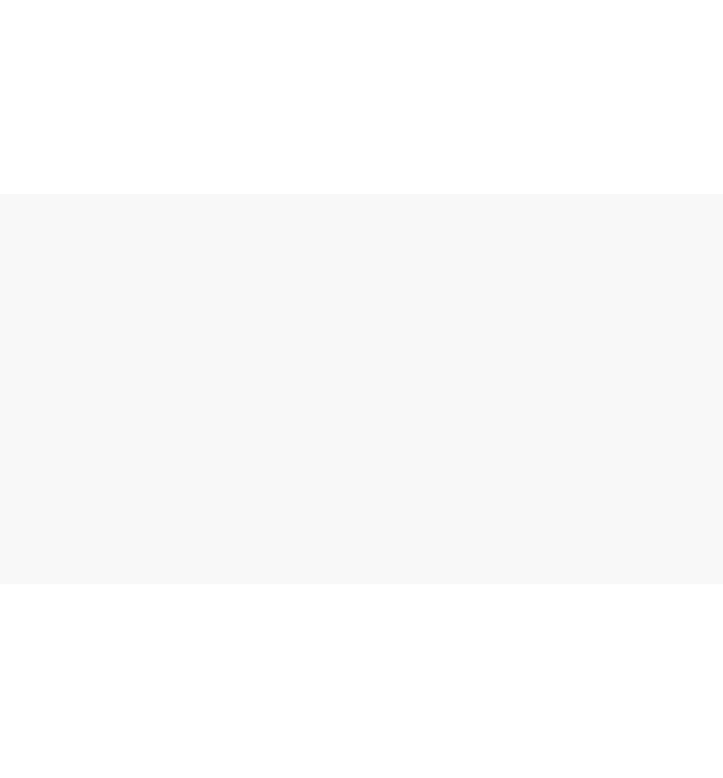 scroll, scrollTop: 0, scrollLeft: 0, axis: both 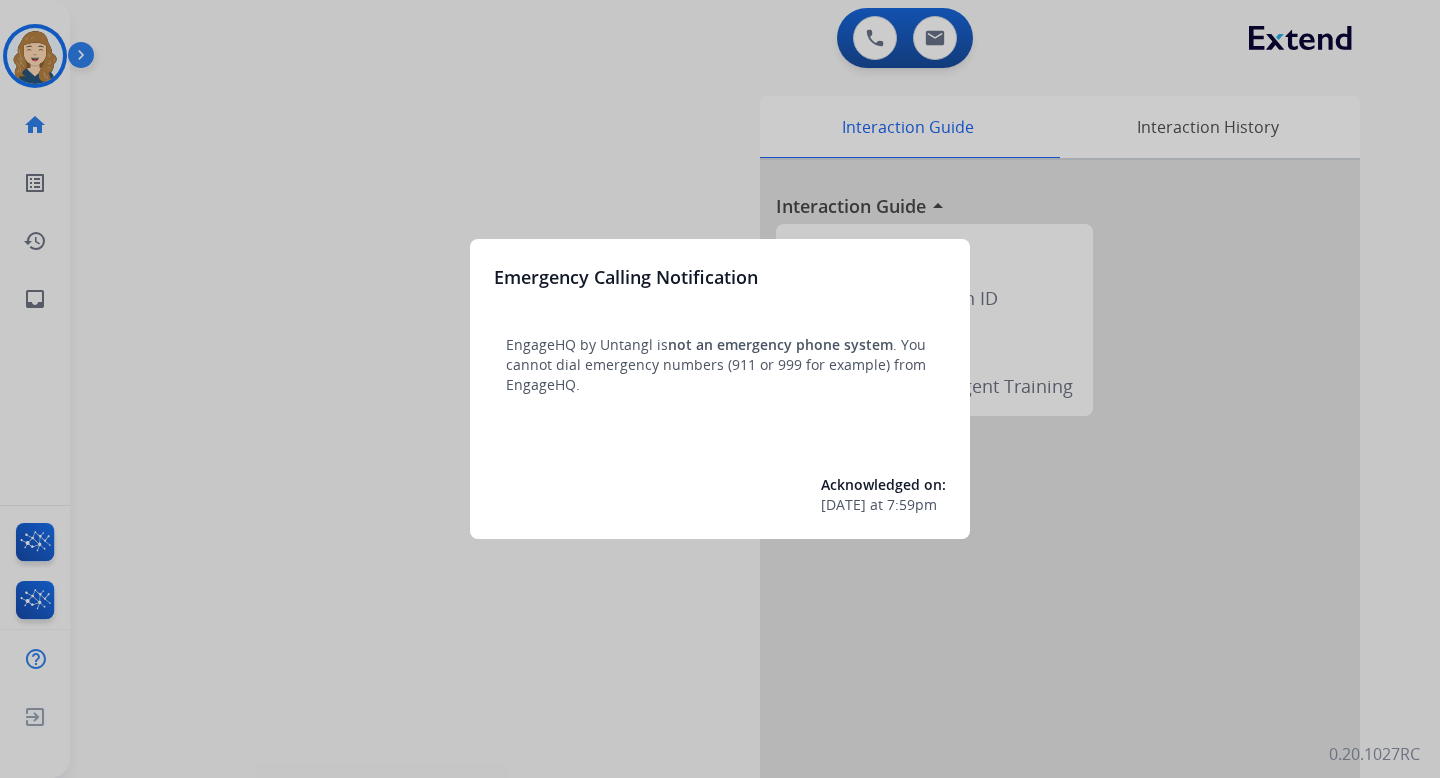 click at bounding box center (720, 389) 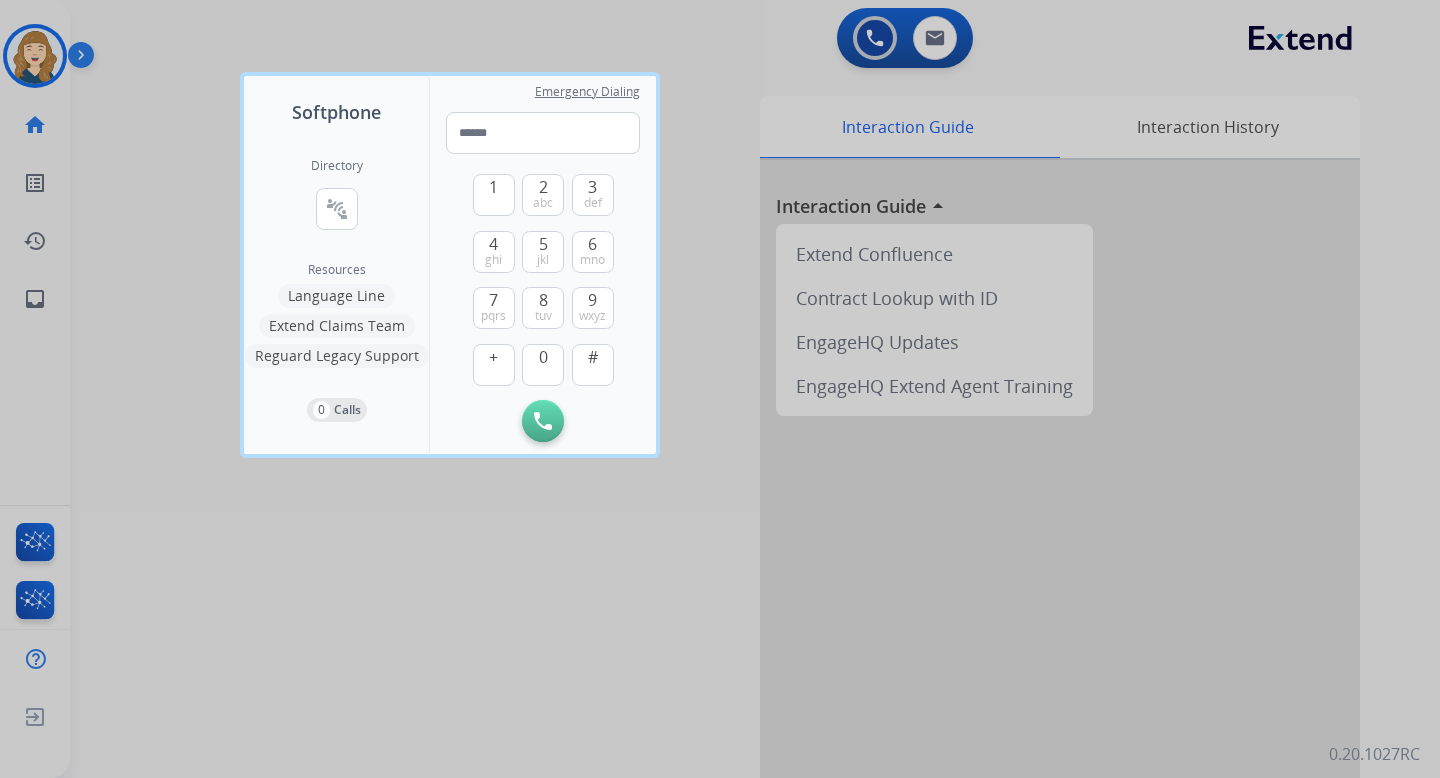 click at bounding box center [720, 389] 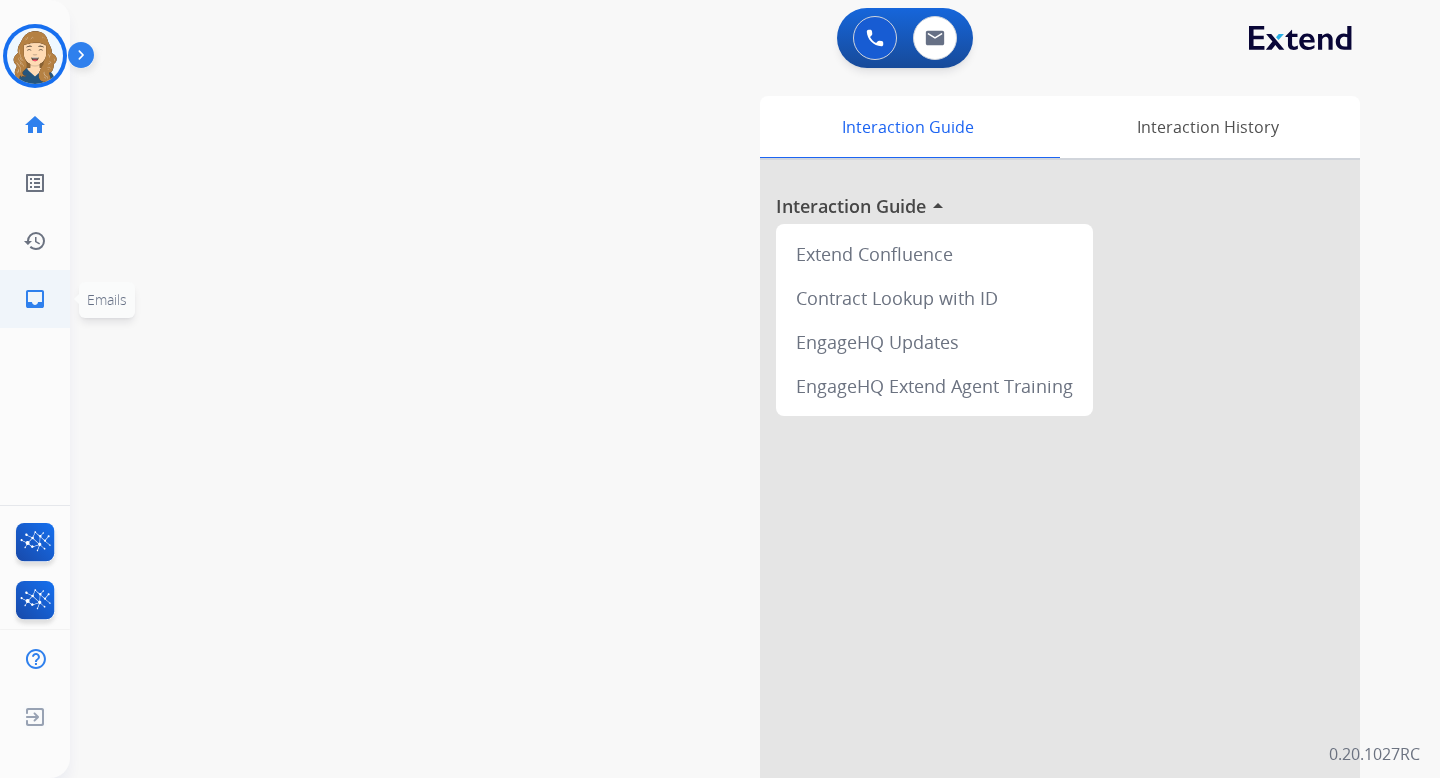 click on "inbox  Emails" 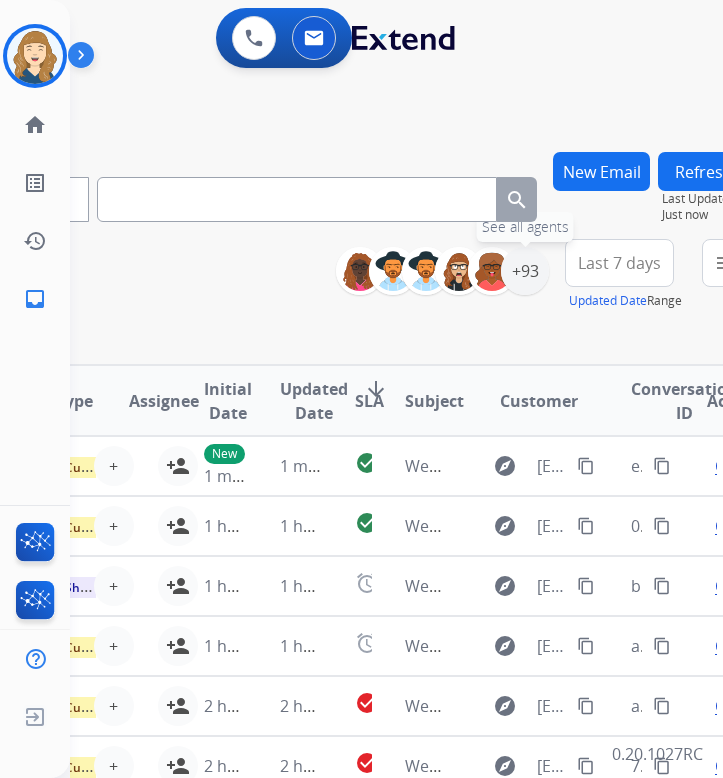 scroll, scrollTop: 0, scrollLeft: 233, axis: horizontal 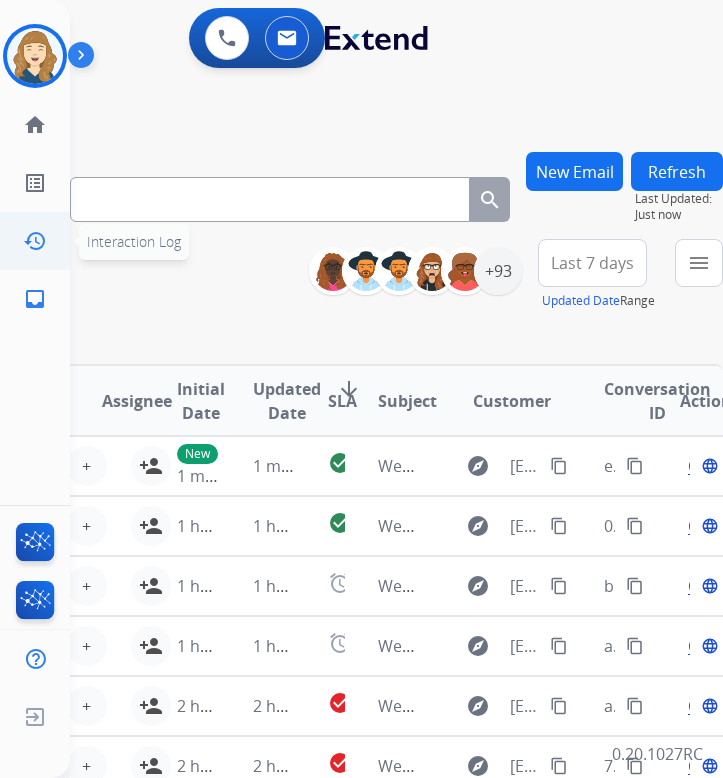 click on "history" 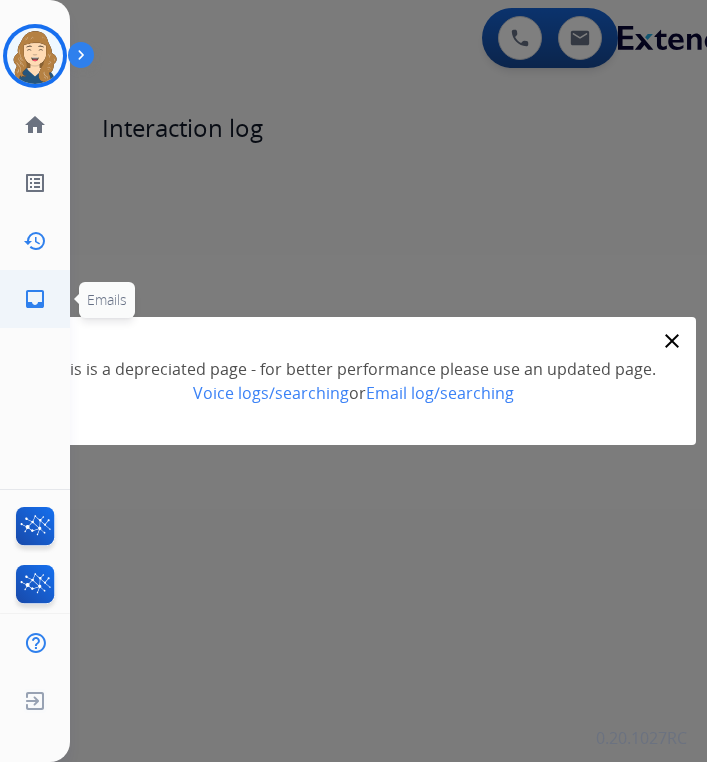 click on "inbox" 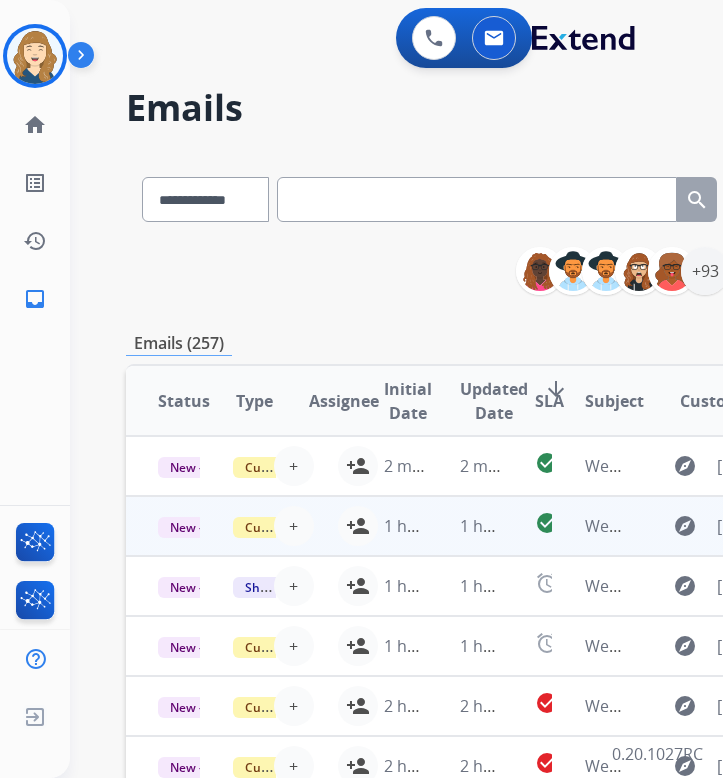 scroll, scrollTop: 18, scrollLeft: 0, axis: vertical 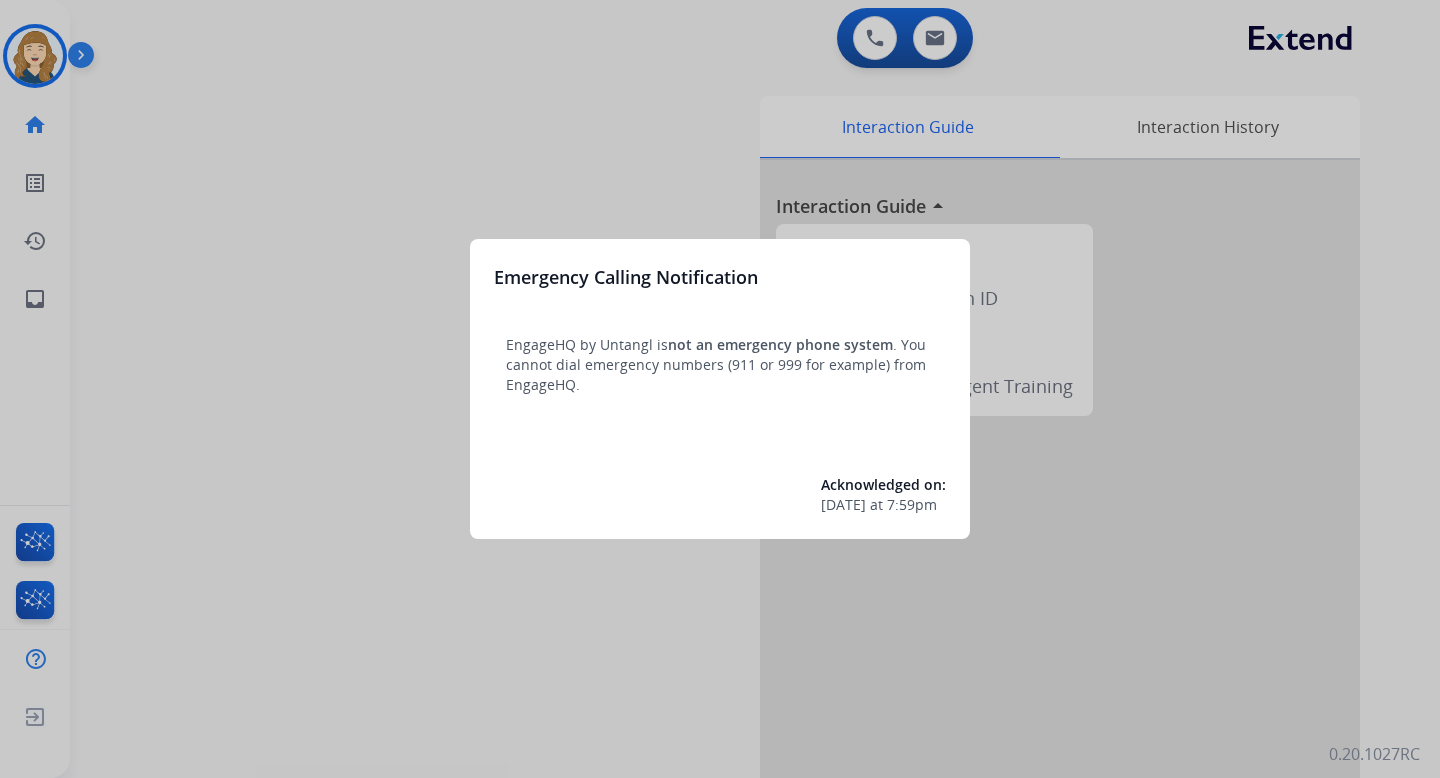 click at bounding box center [720, 389] 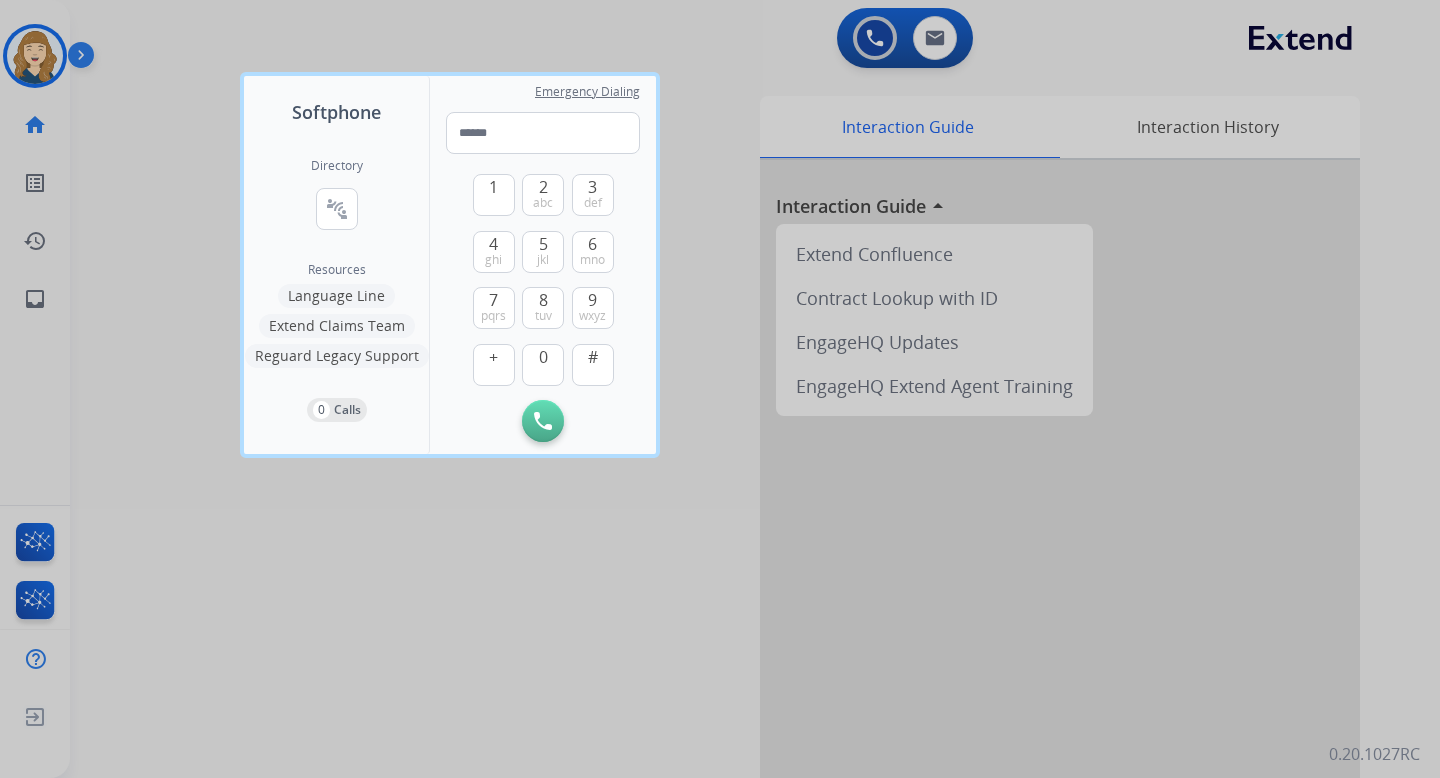 click at bounding box center [720, 389] 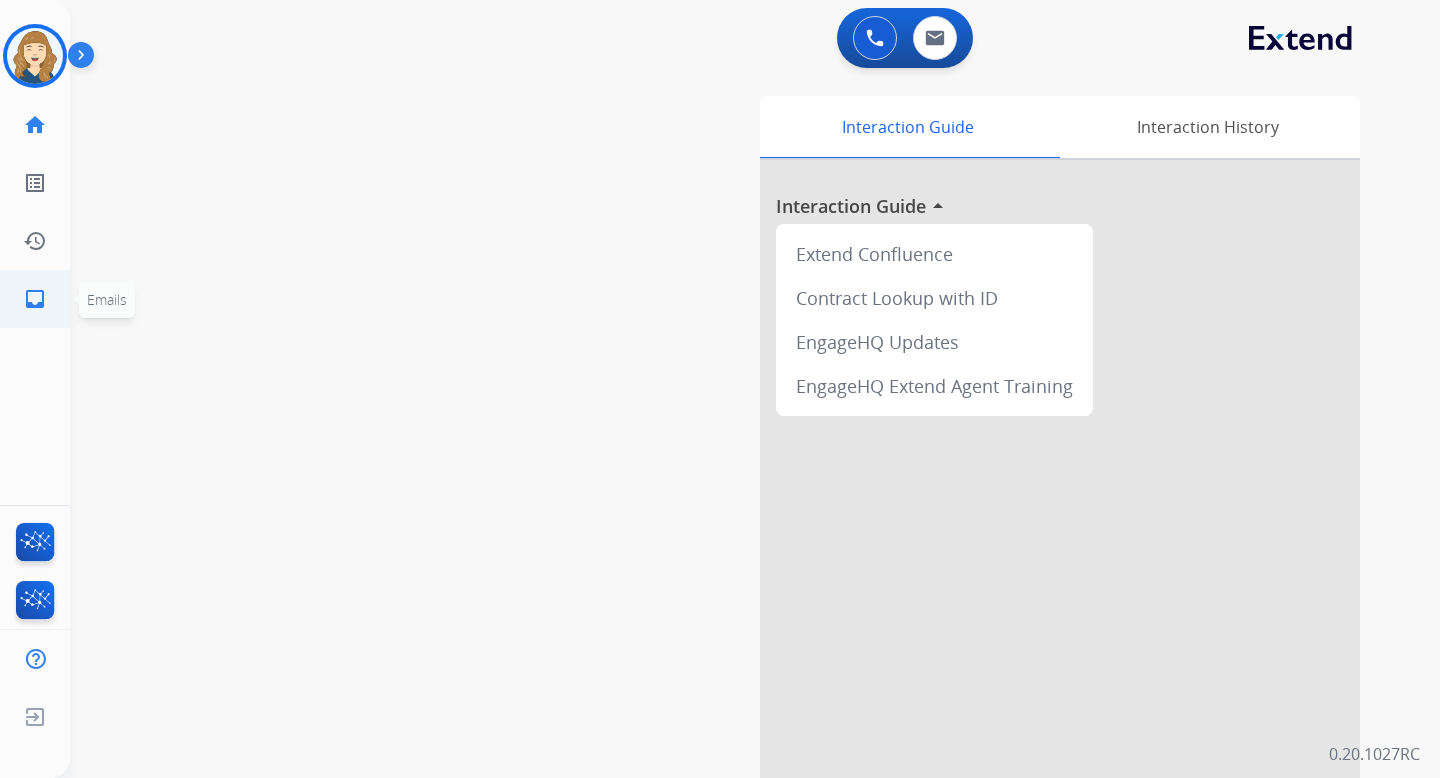 click on "inbox  Emails" 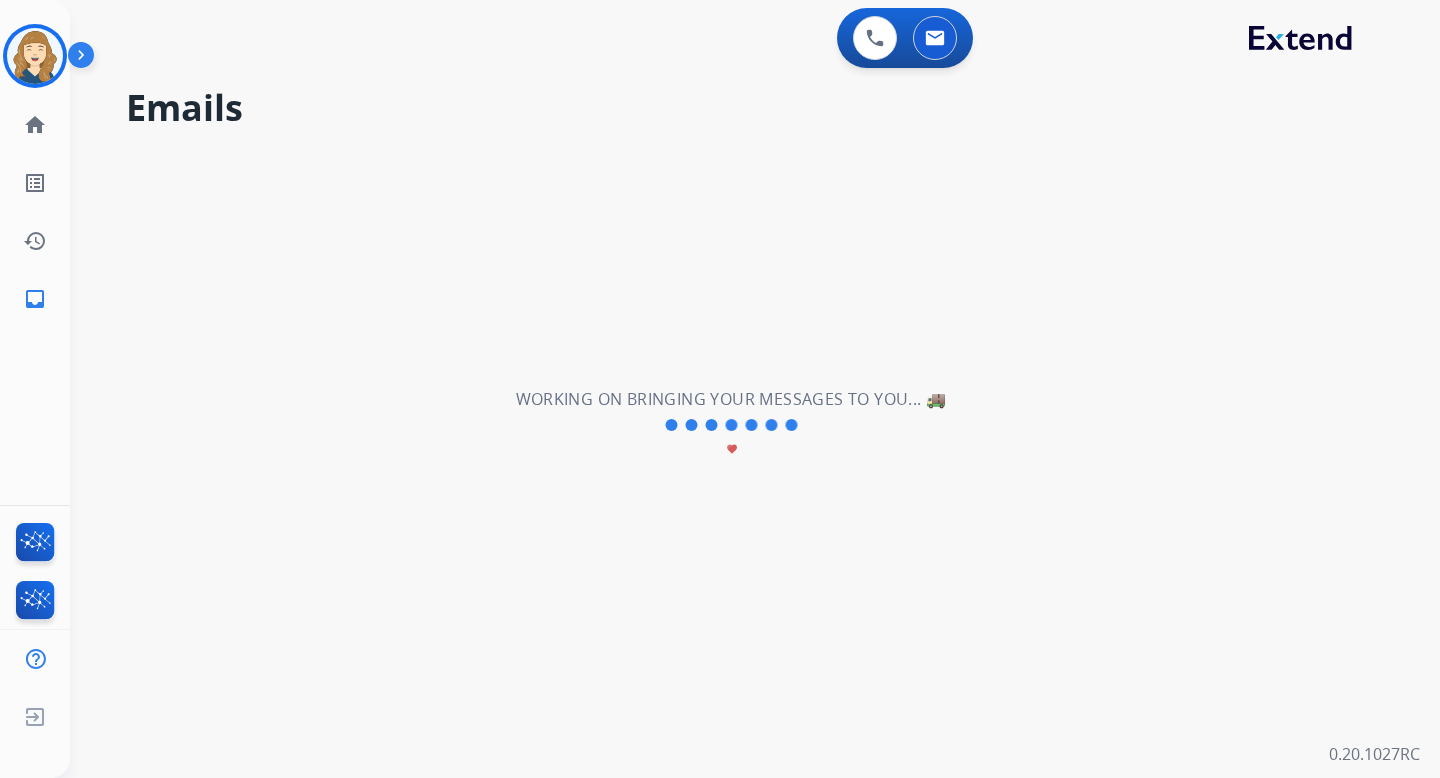 click on "**********" at bounding box center [731, 425] 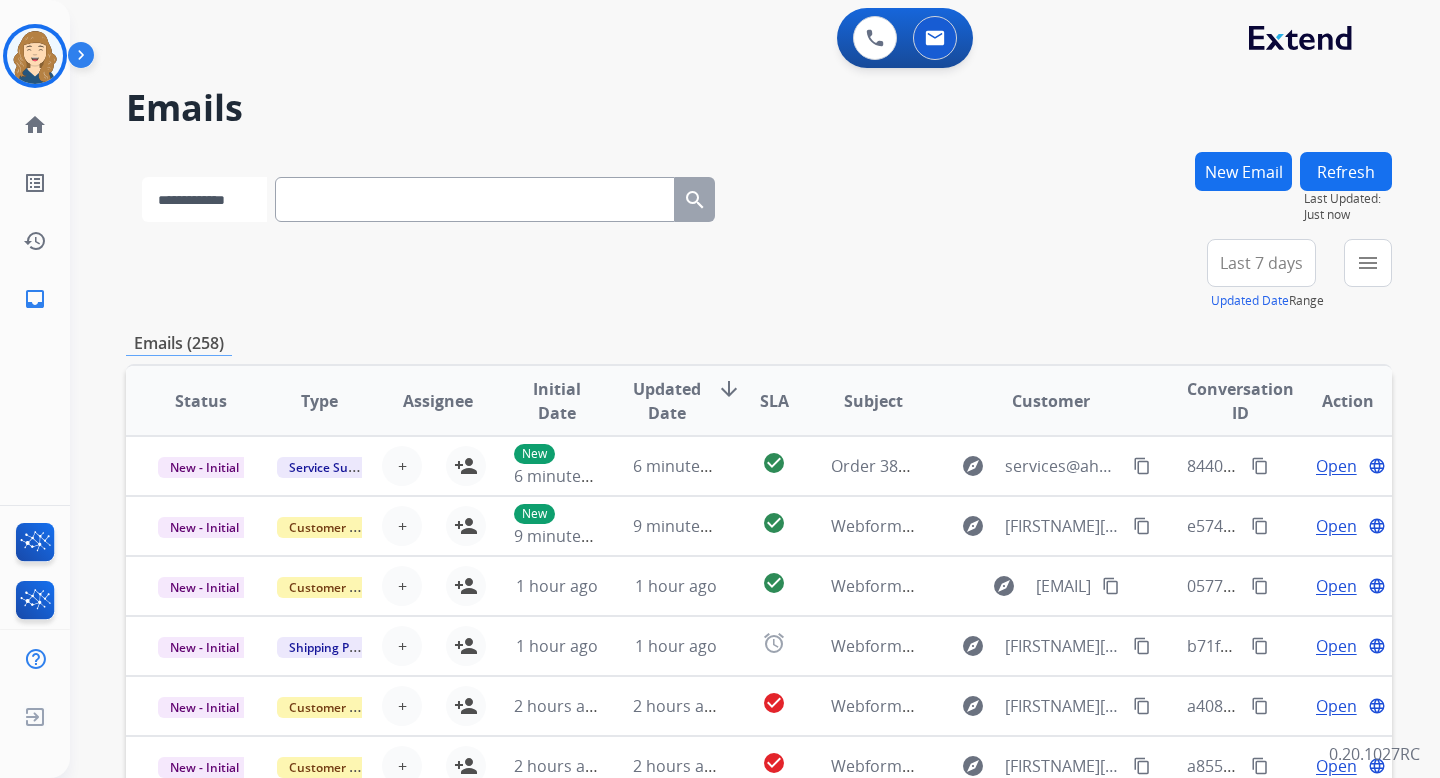 click on "**********" at bounding box center (204, 199) 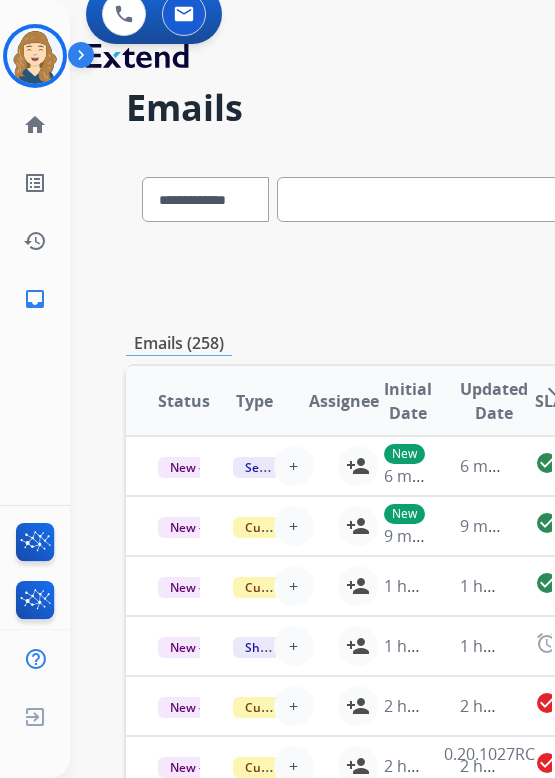 click on "**********" at bounding box center (205, 199) 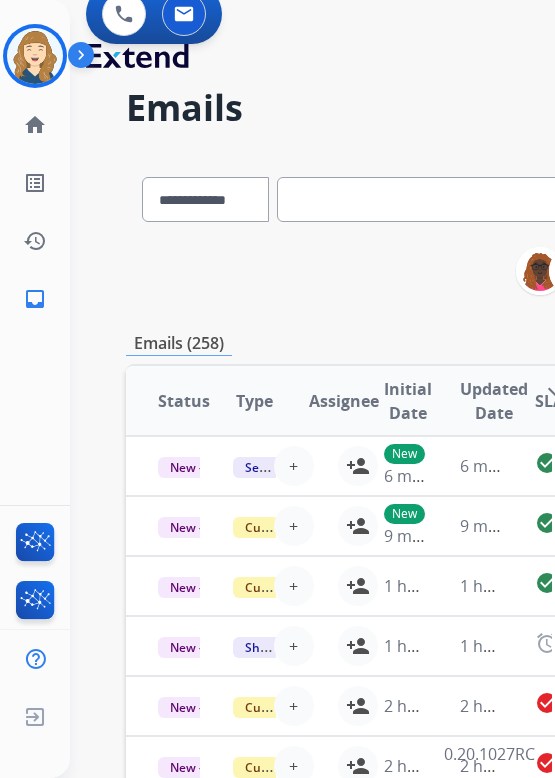select on "**********" 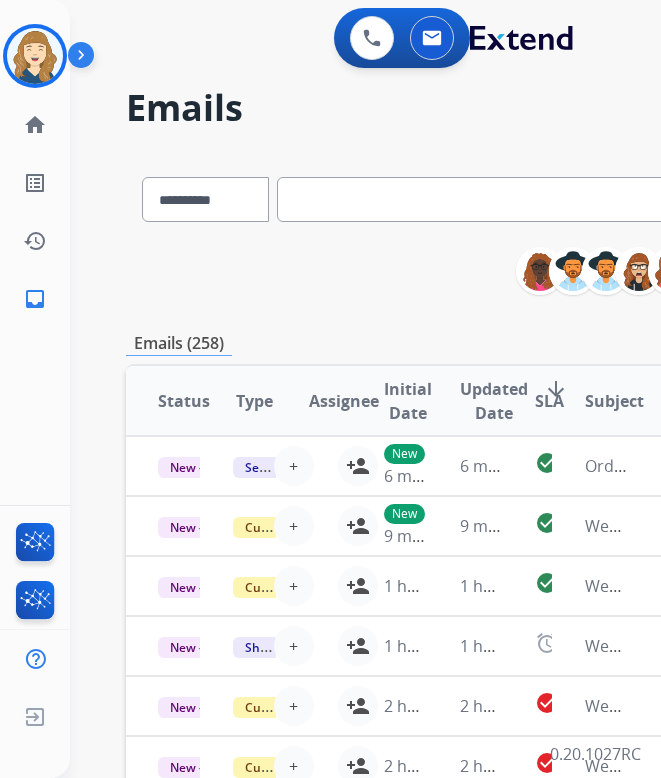 click at bounding box center (477, 199) 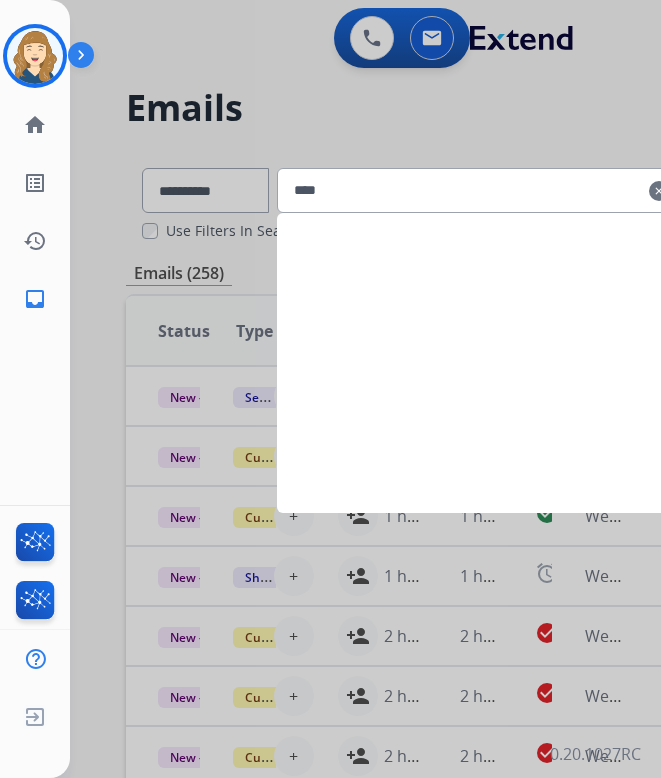 type on "****" 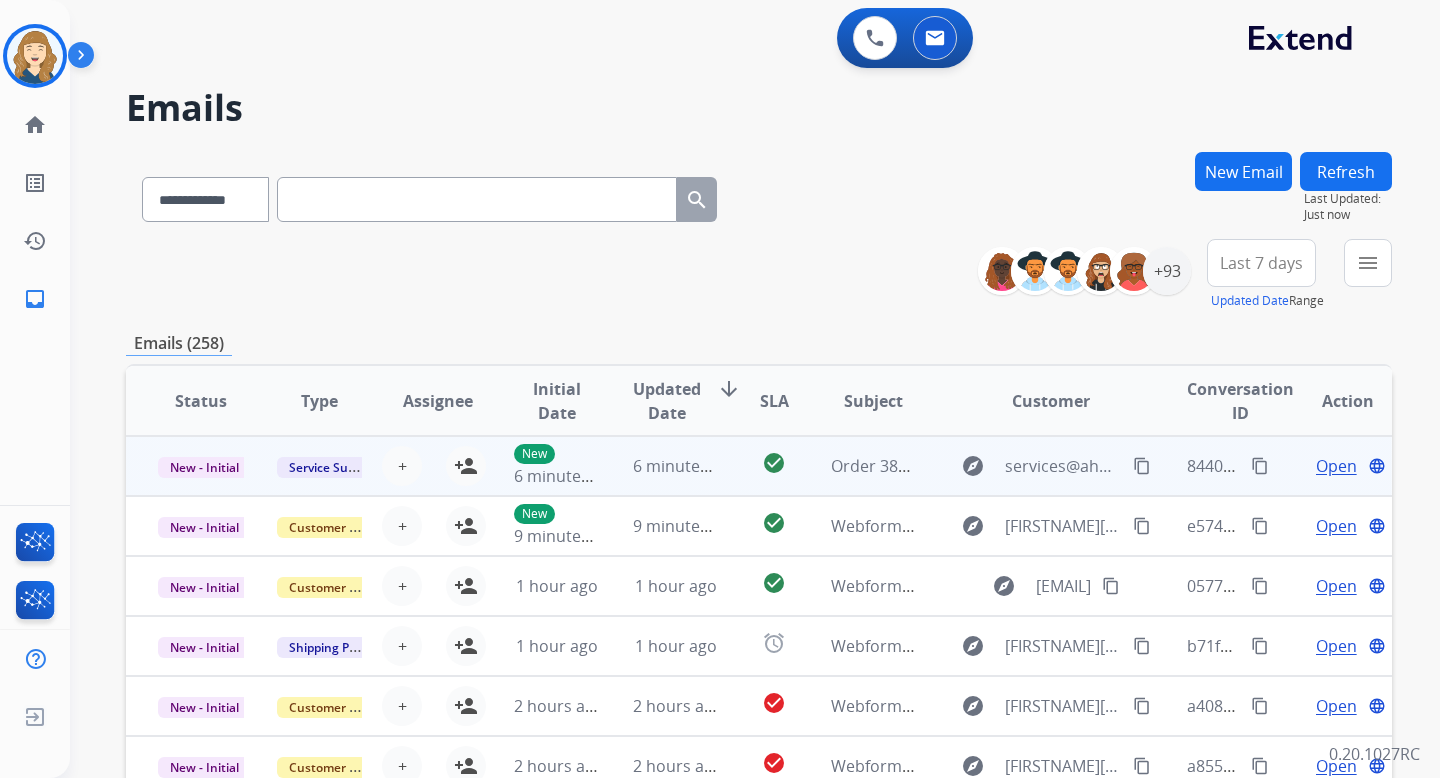 click on "Open" at bounding box center (1336, 466) 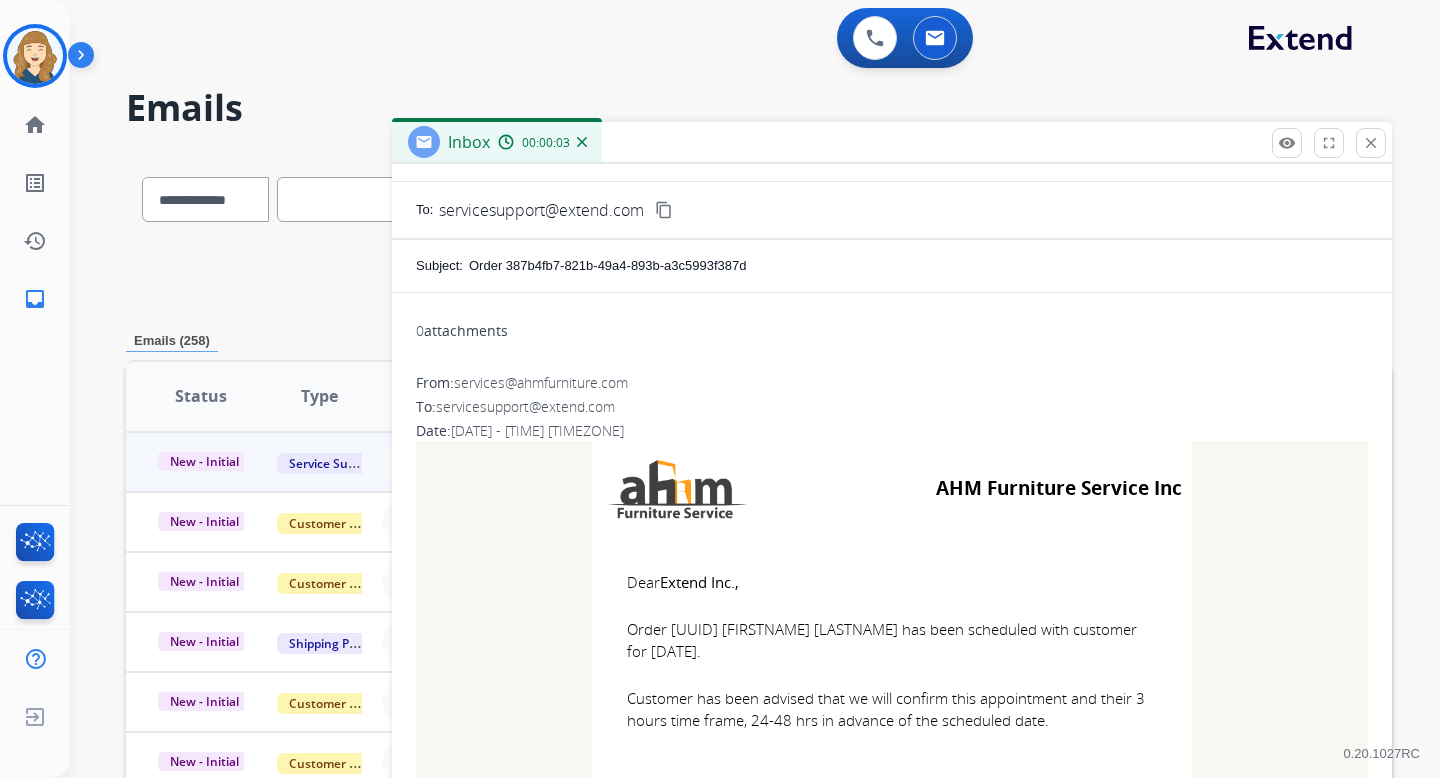 scroll, scrollTop: 0, scrollLeft: 0, axis: both 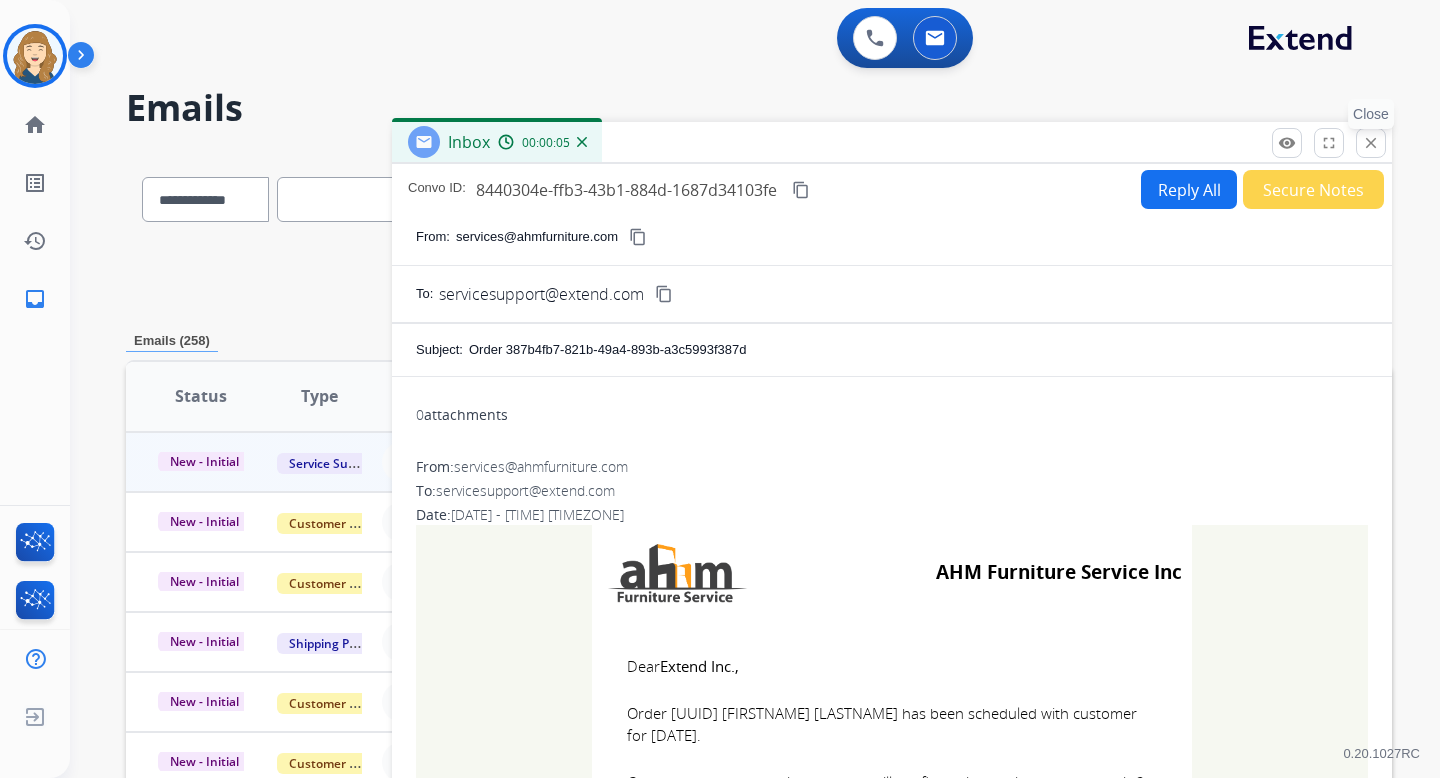 click on "close" at bounding box center [1371, 143] 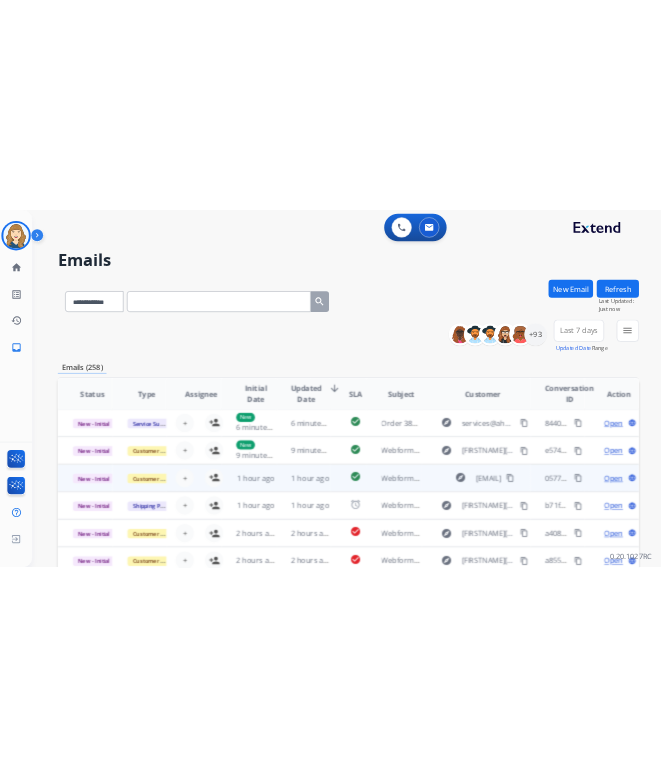 scroll, scrollTop: 2, scrollLeft: 0, axis: vertical 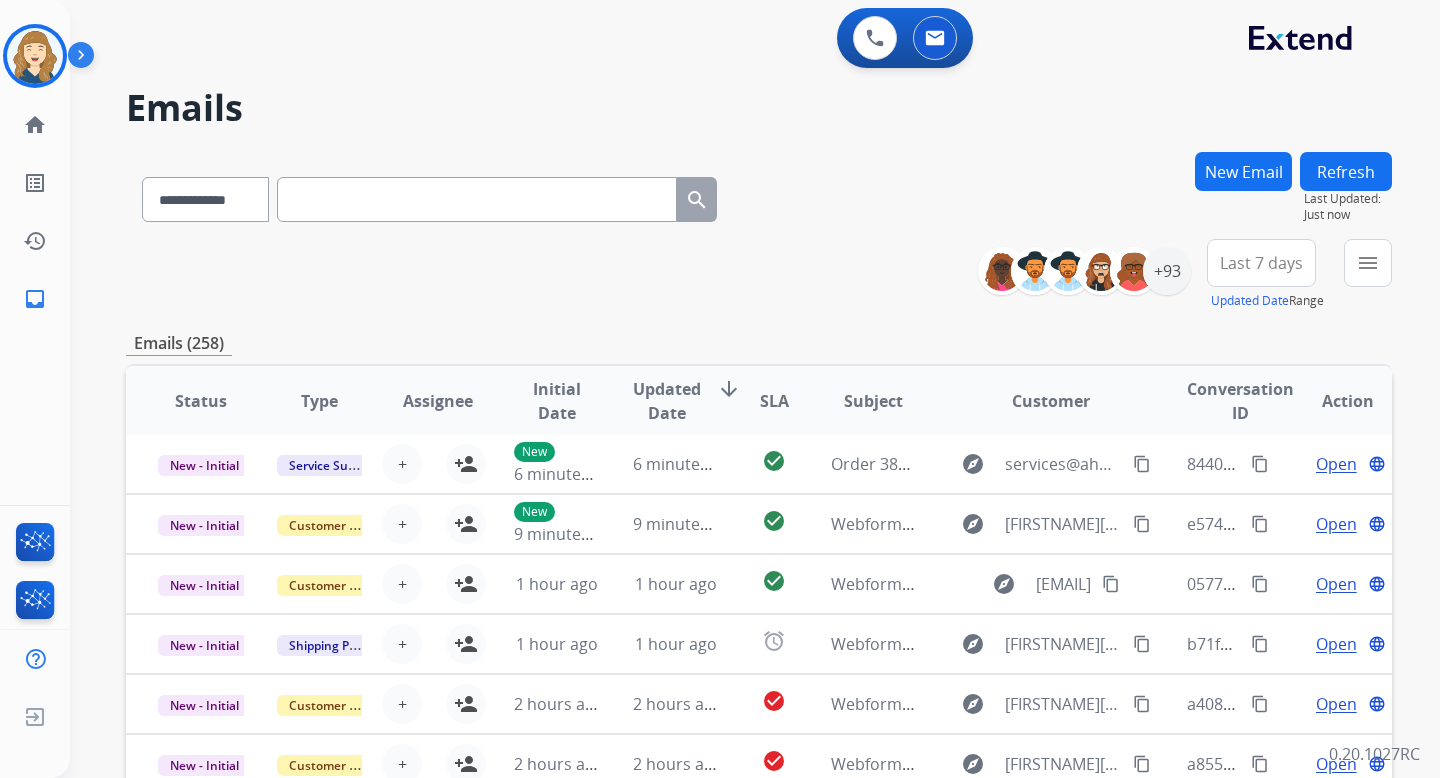 click at bounding box center (477, 199) 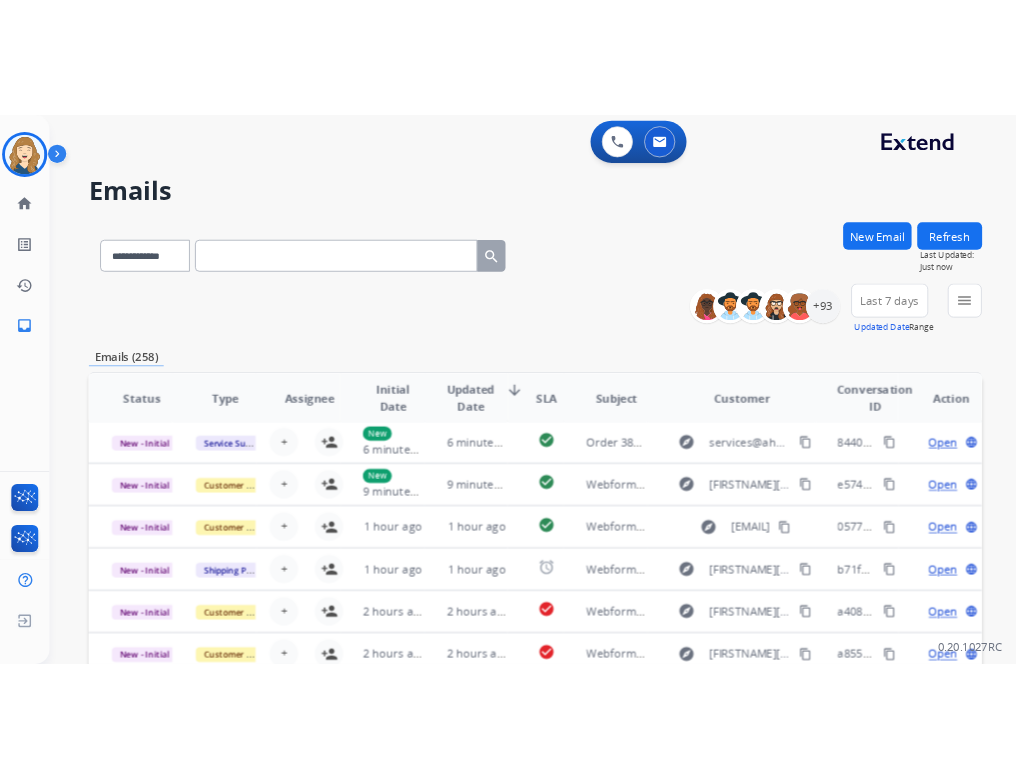 scroll, scrollTop: 18, scrollLeft: 0, axis: vertical 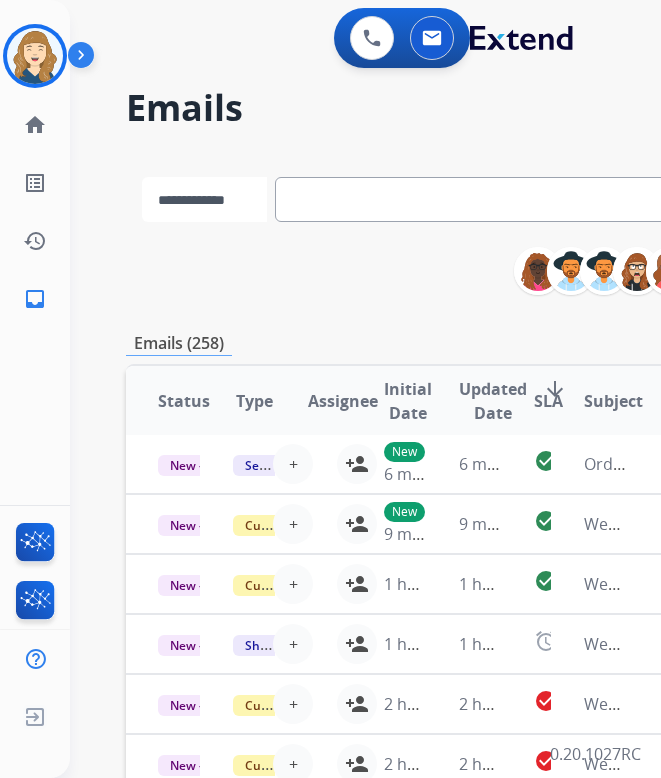 click on "**********" at bounding box center (204, 199) 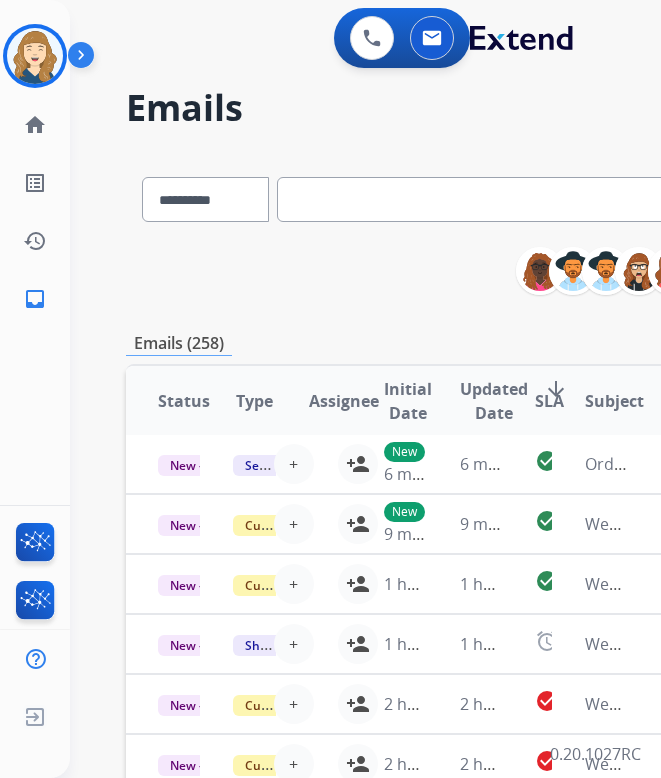 click at bounding box center (477, 199) 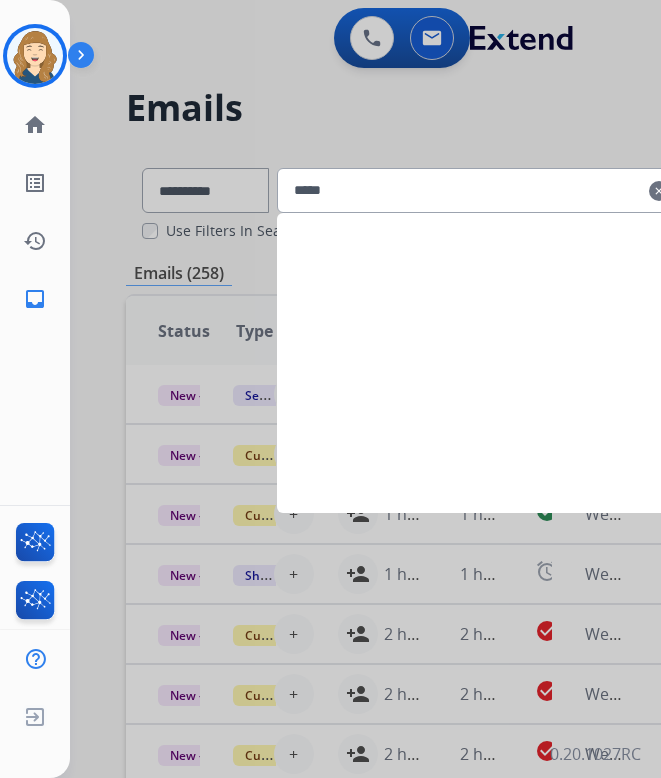 type on "*****" 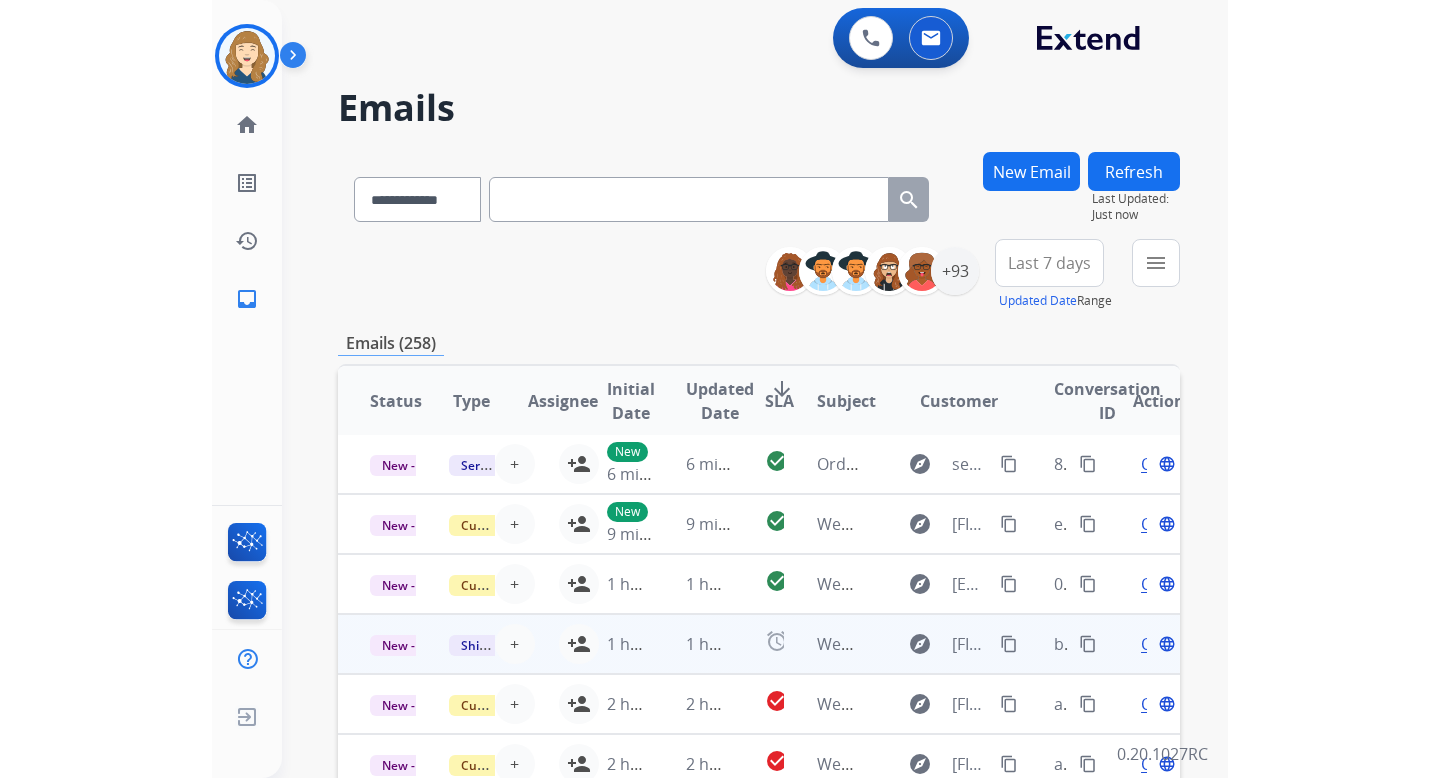 scroll, scrollTop: 36, scrollLeft: 0, axis: vertical 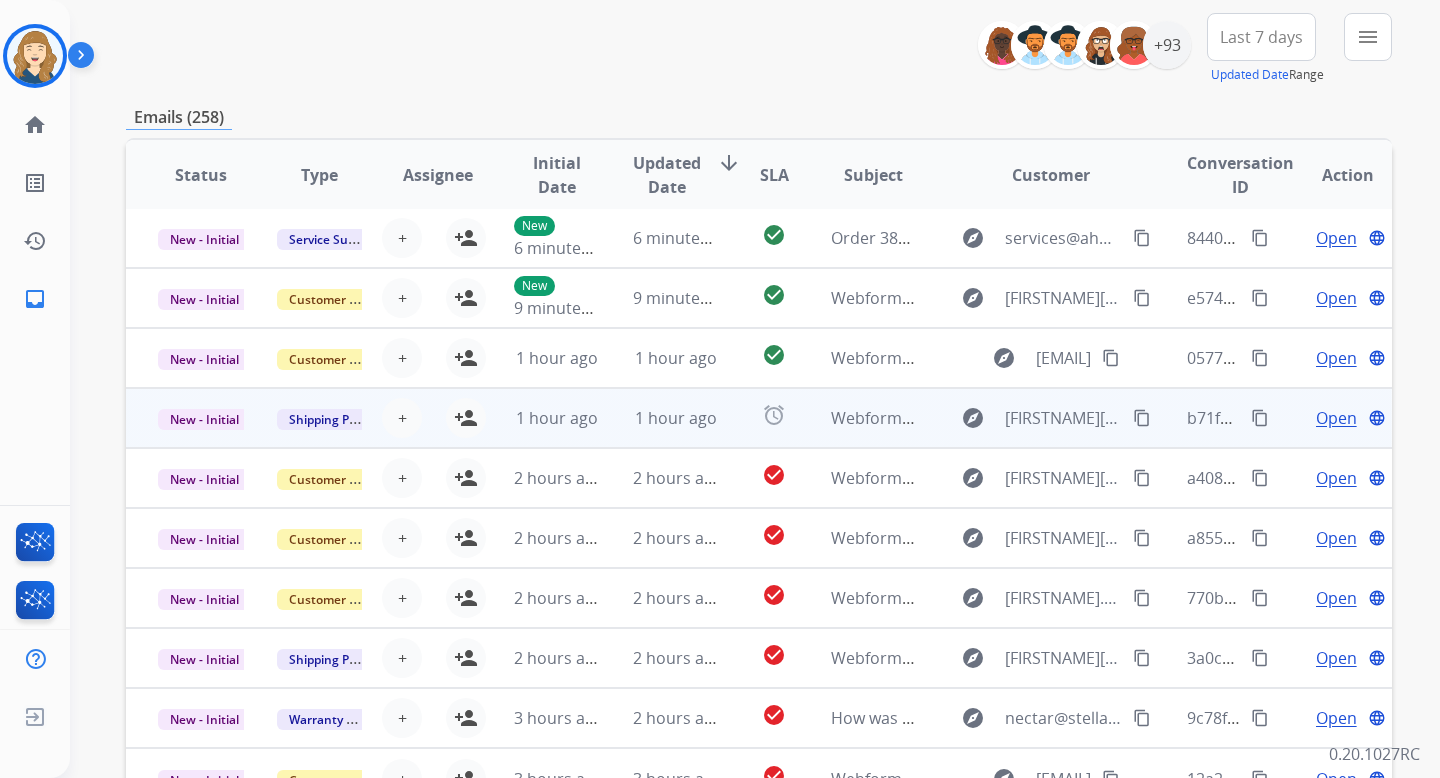click on "Open" at bounding box center (1336, 418) 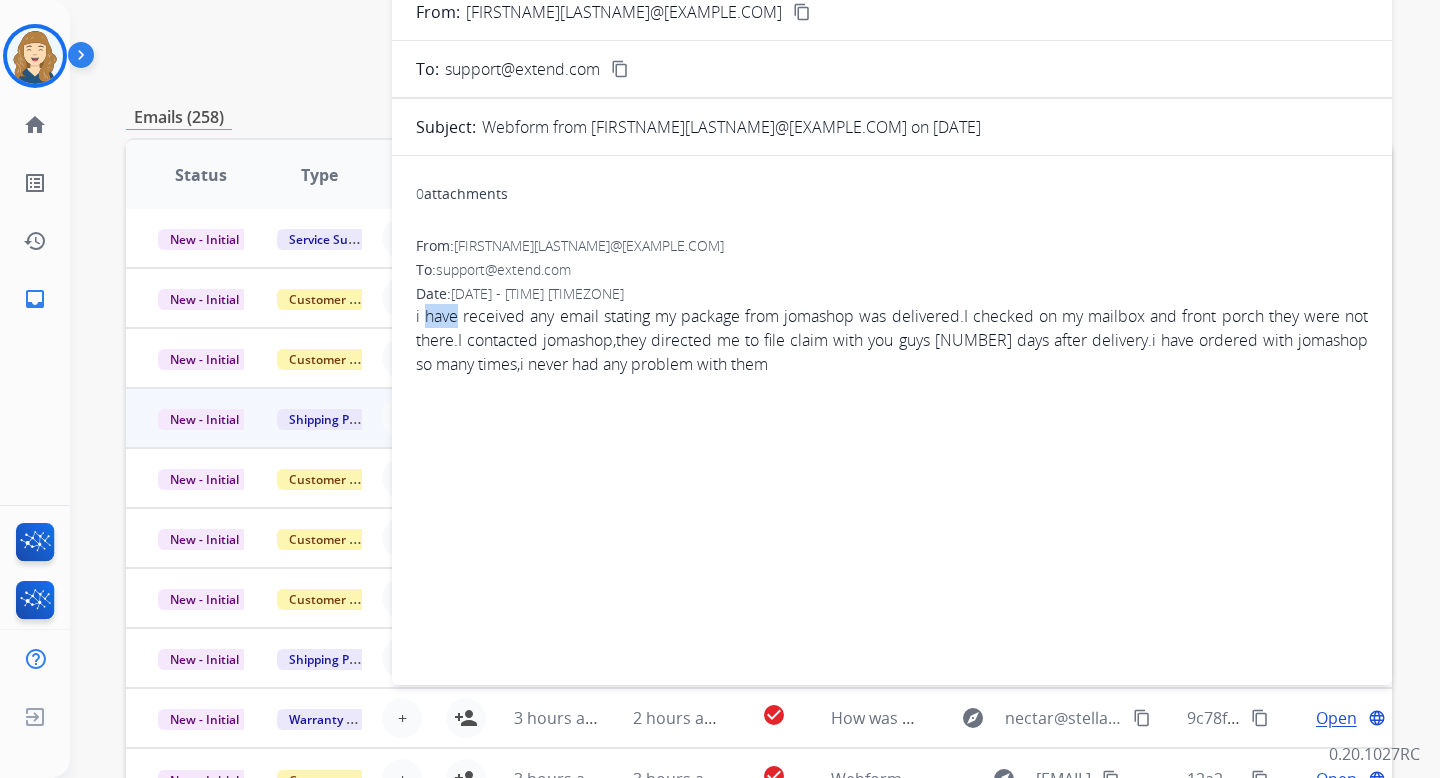 drag, startPoint x: 457, startPoint y: 316, endPoint x: 425, endPoint y: 316, distance: 32 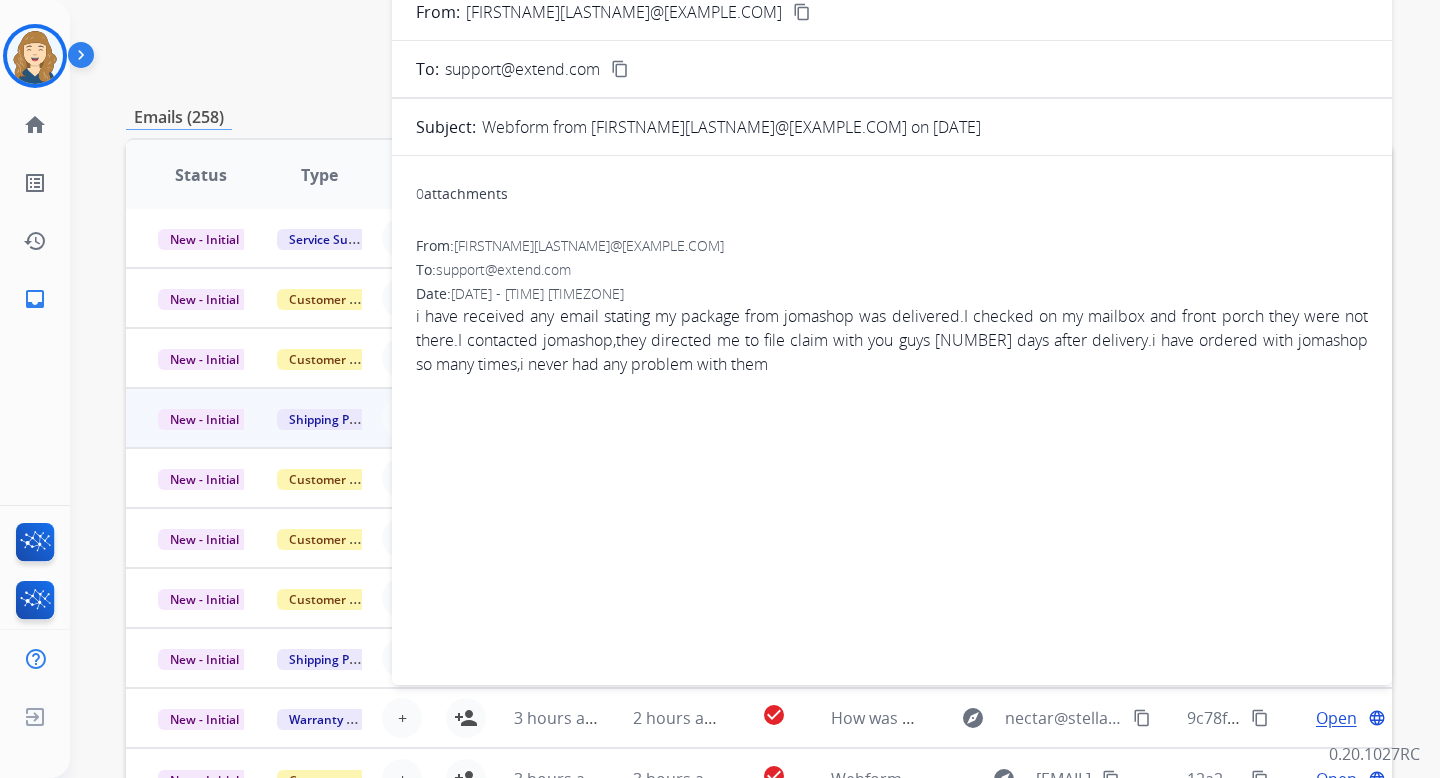 click on "**********" at bounding box center [759, 419] 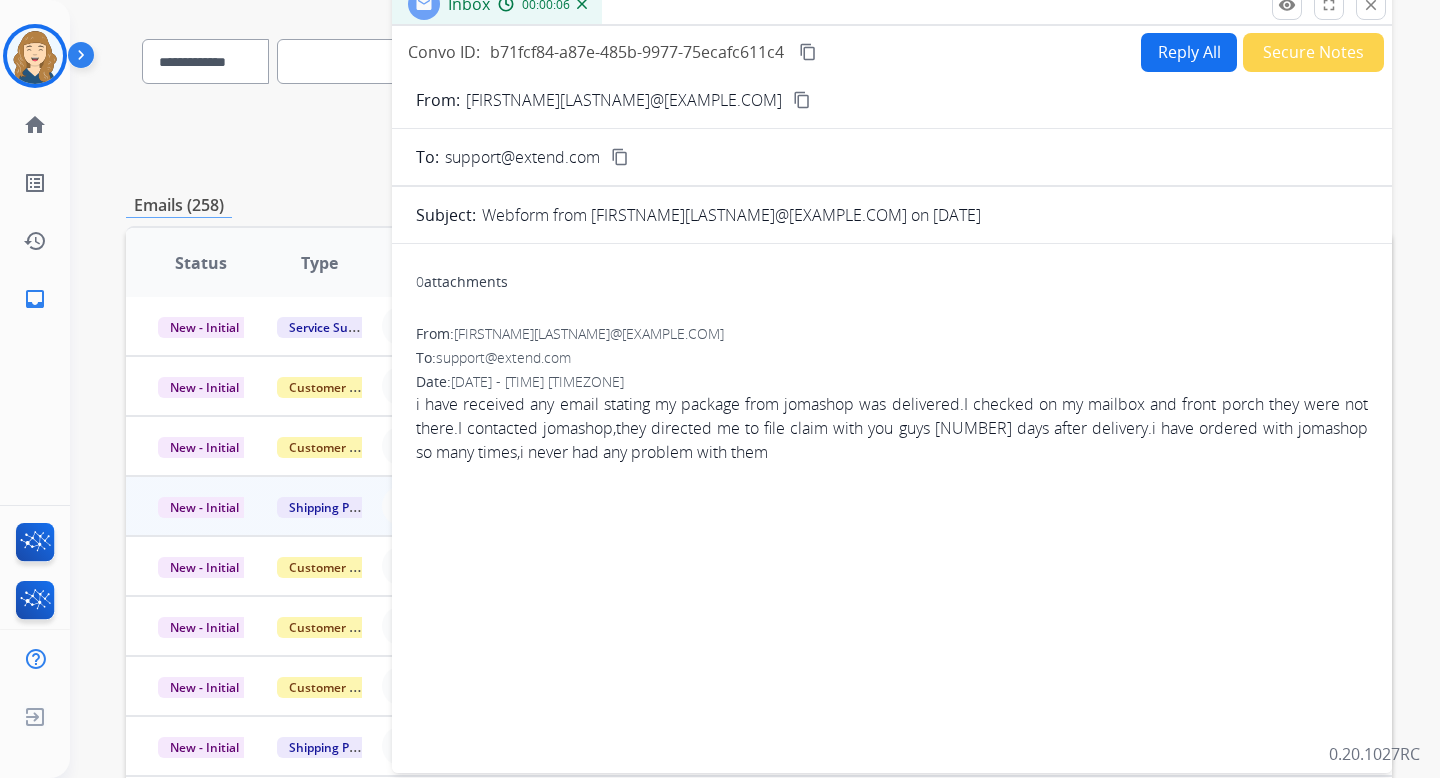 scroll, scrollTop: 0, scrollLeft: 0, axis: both 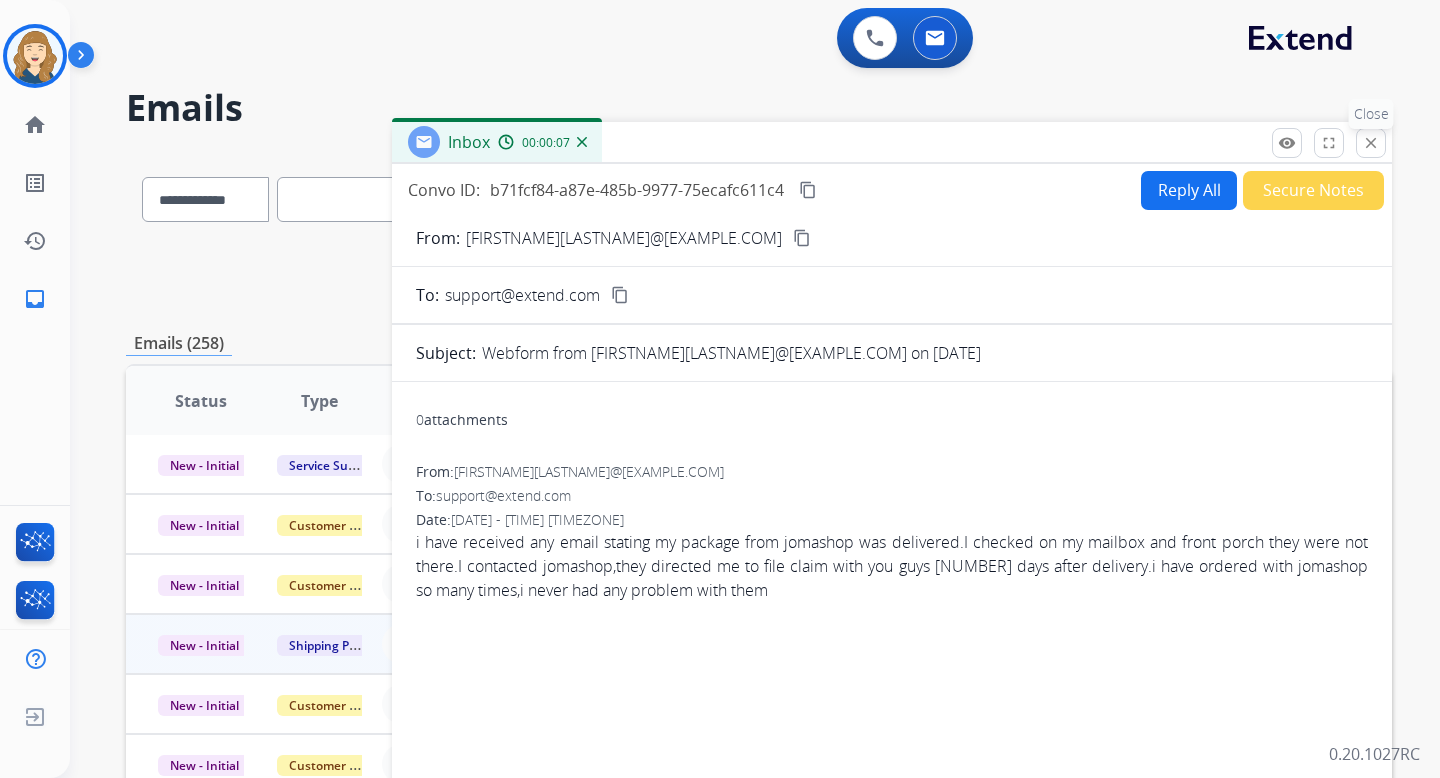 click on "close" at bounding box center [1371, 143] 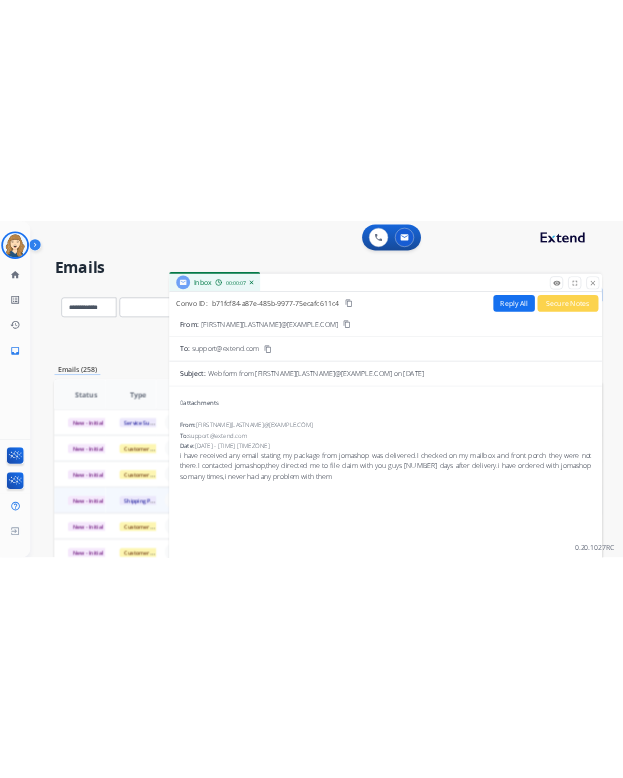 scroll, scrollTop: 18, scrollLeft: 0, axis: vertical 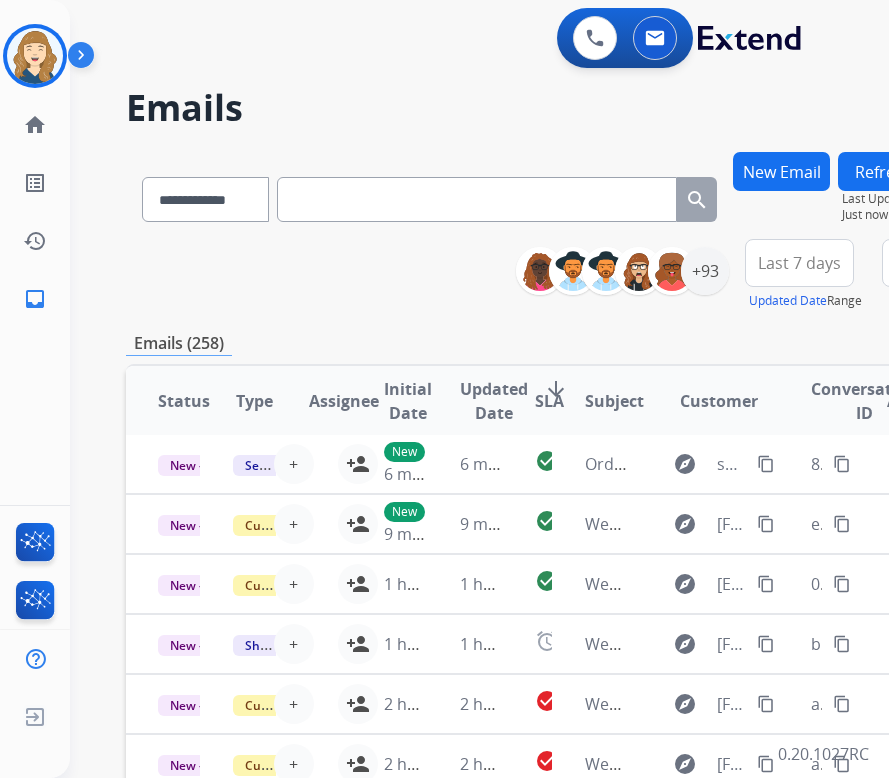 click at bounding box center (477, 199) 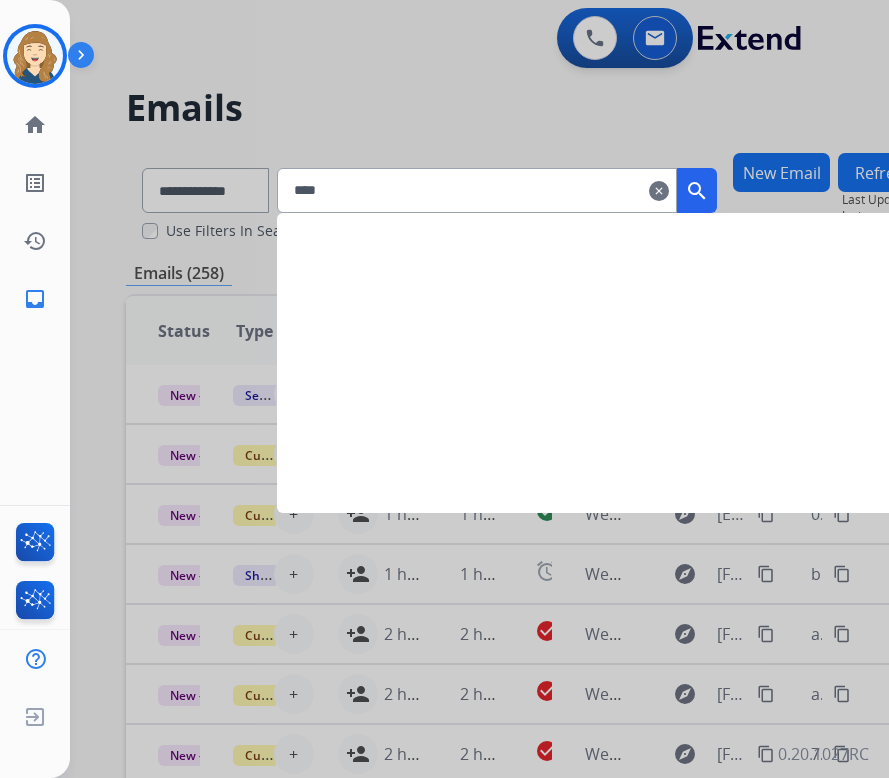 type on "****" 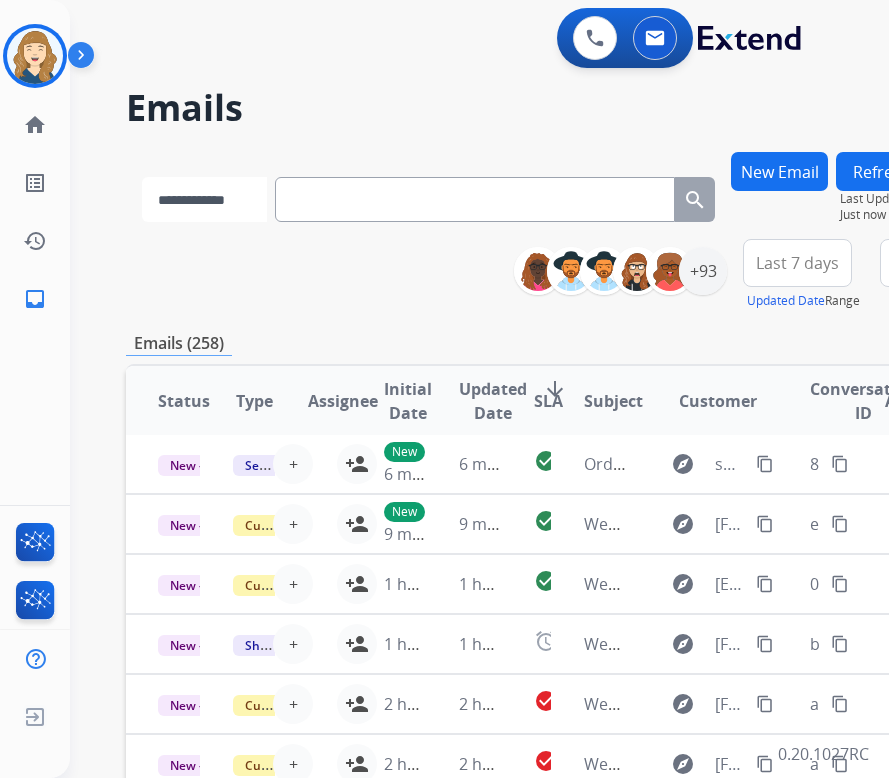 click on "**********" at bounding box center [204, 199] 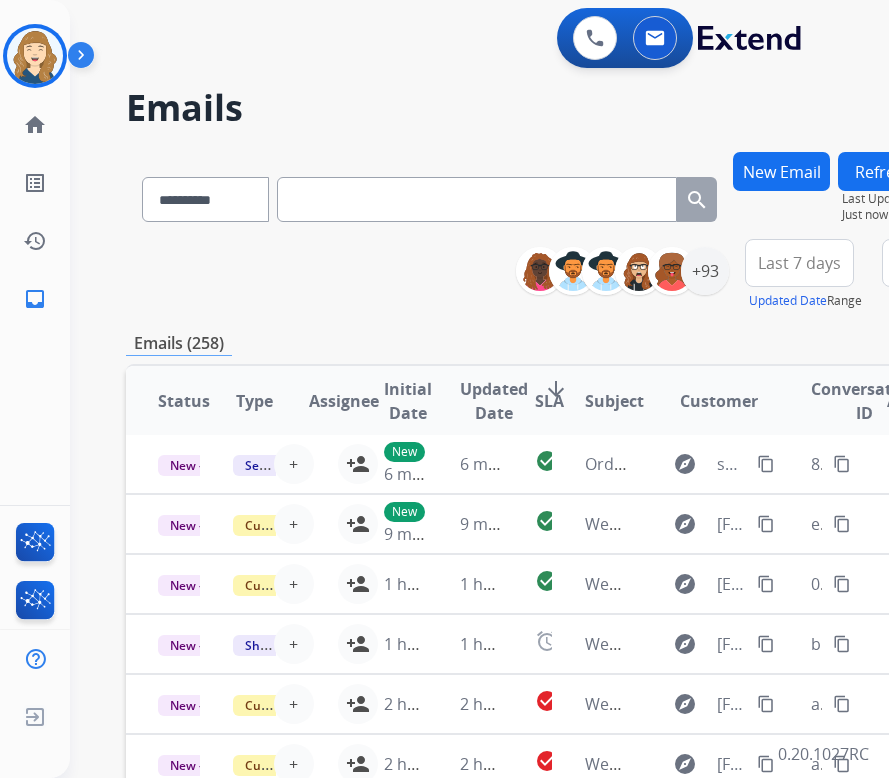 click at bounding box center [477, 199] 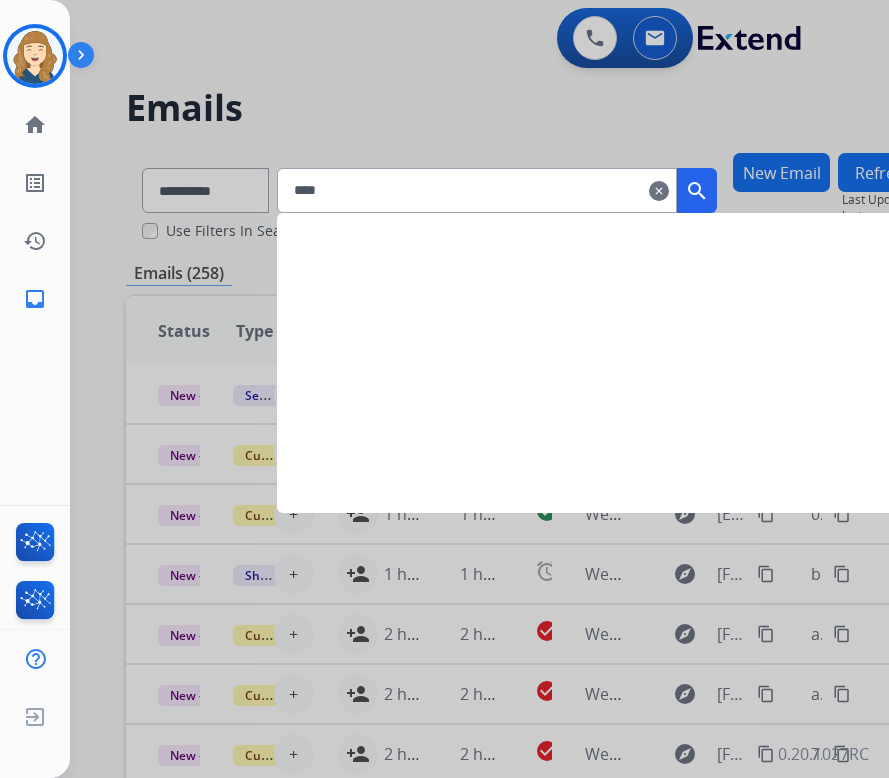 type on "****" 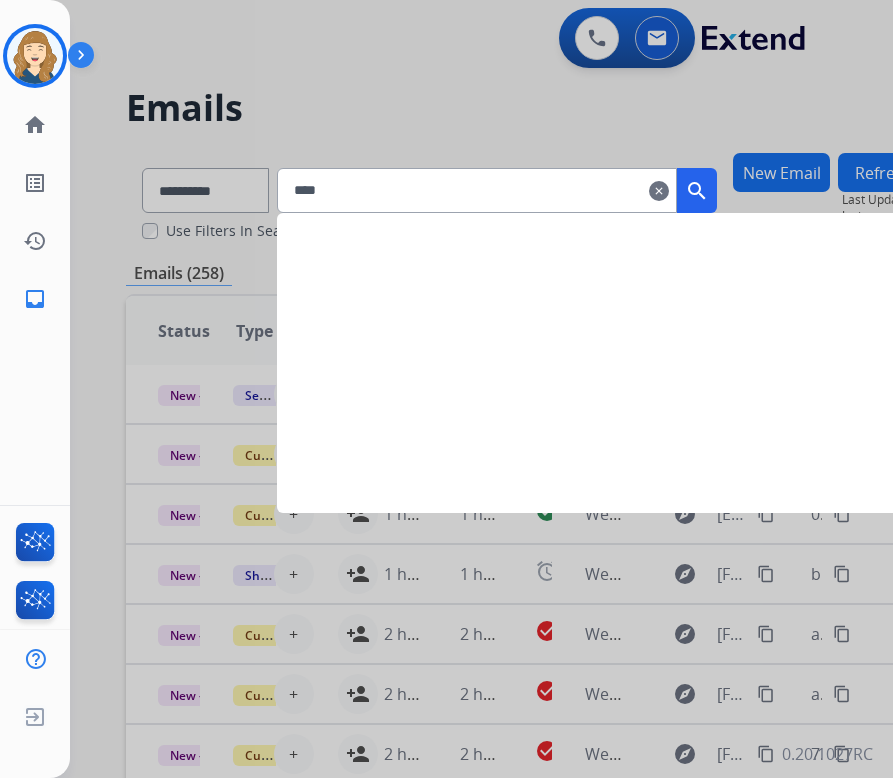click on "****" at bounding box center (477, 190) 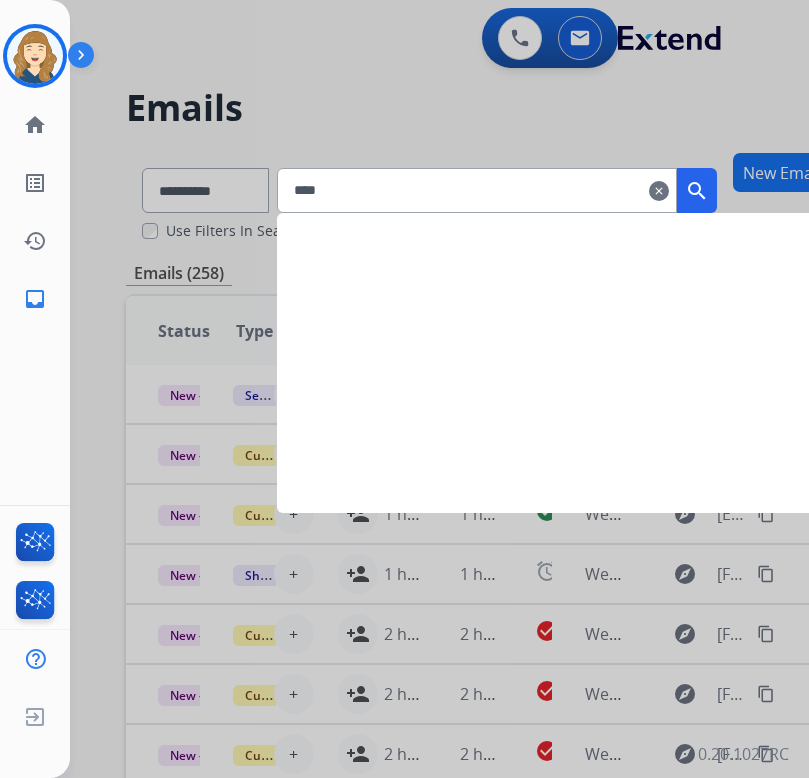 click on "clear" at bounding box center [659, 191] 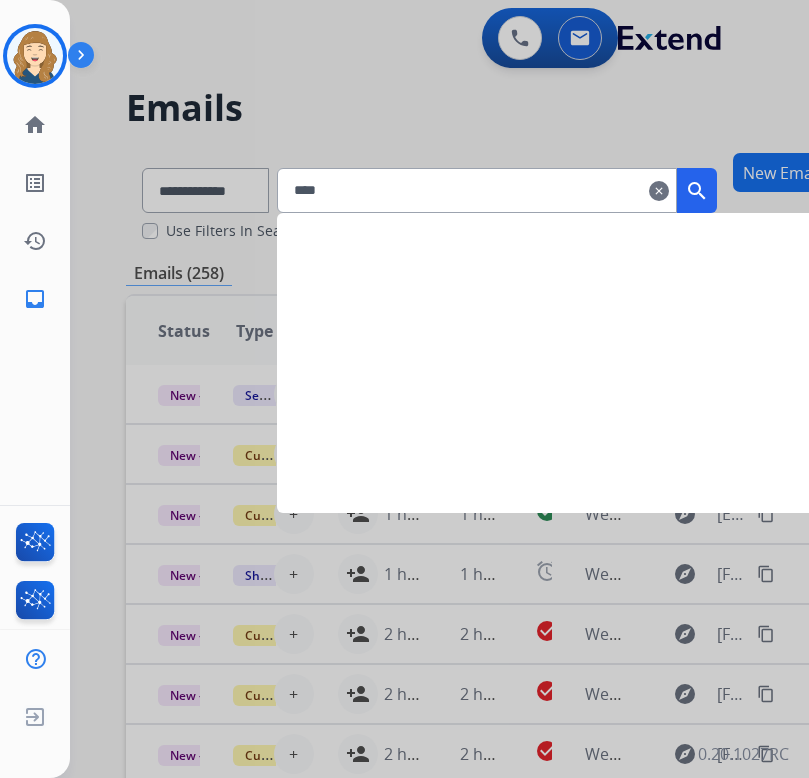type 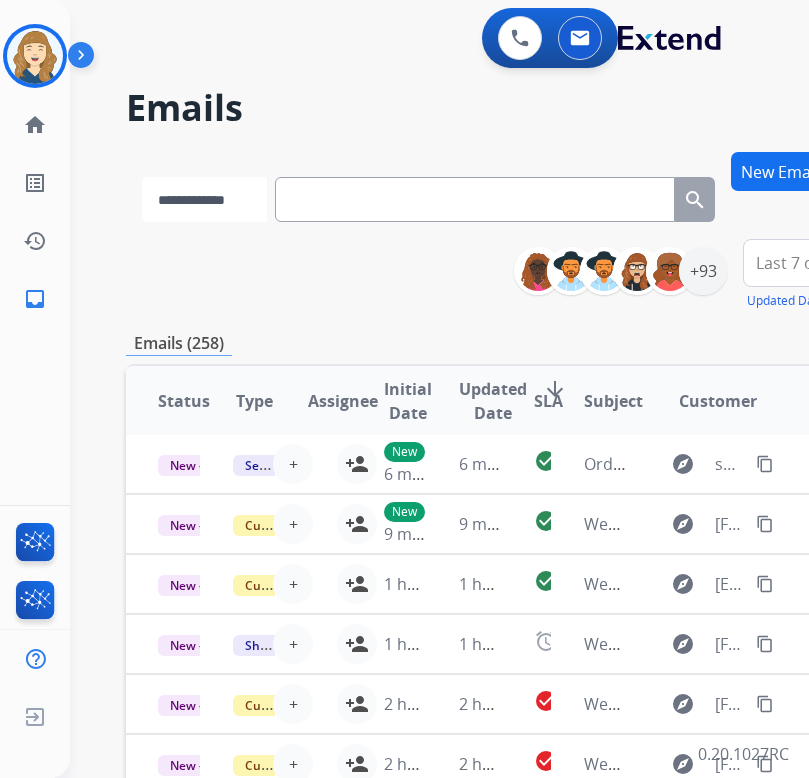 click on "**********" at bounding box center [204, 199] 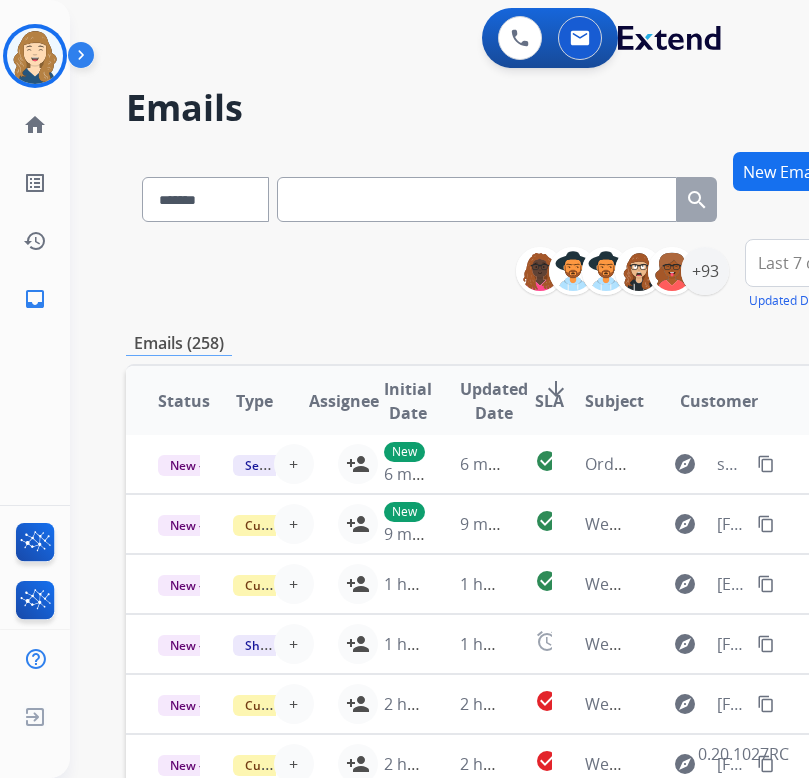 click at bounding box center (477, 199) 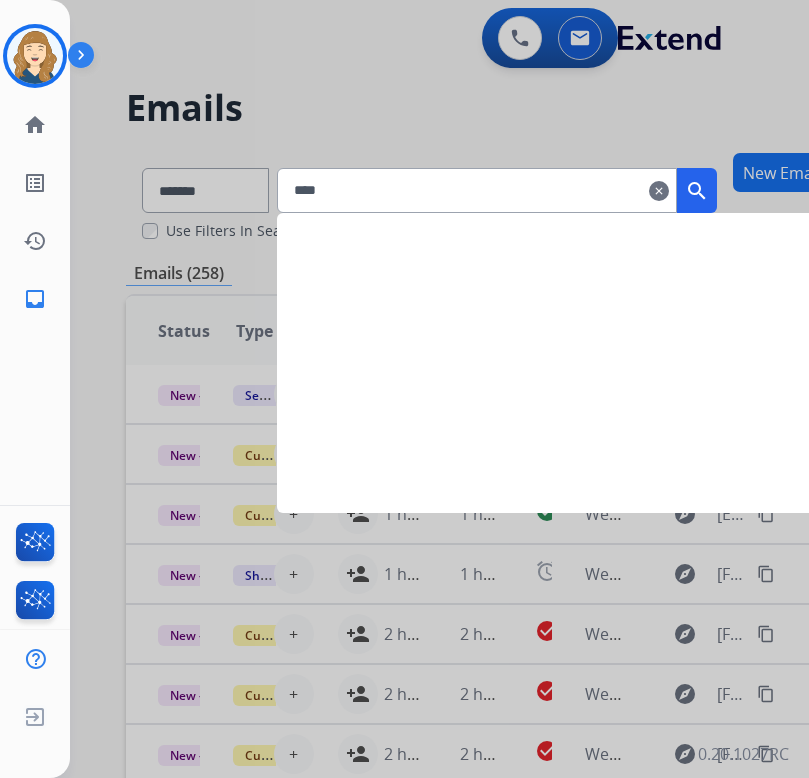 type on "****" 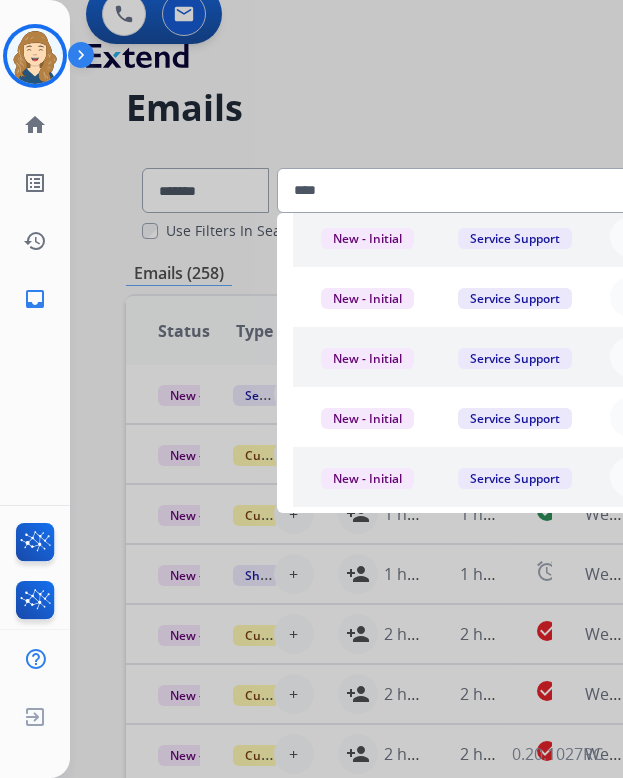 scroll, scrollTop: 332, scrollLeft: 0, axis: vertical 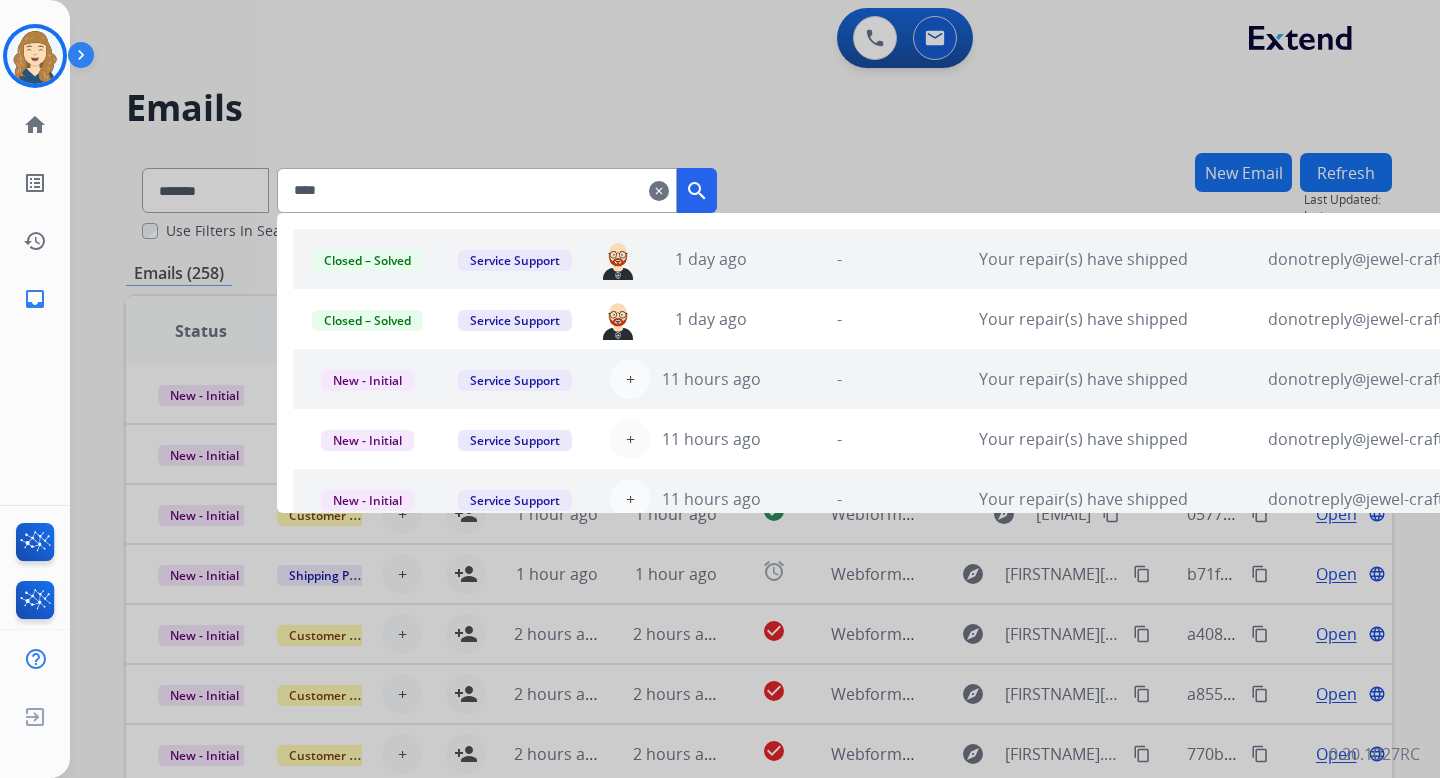 click 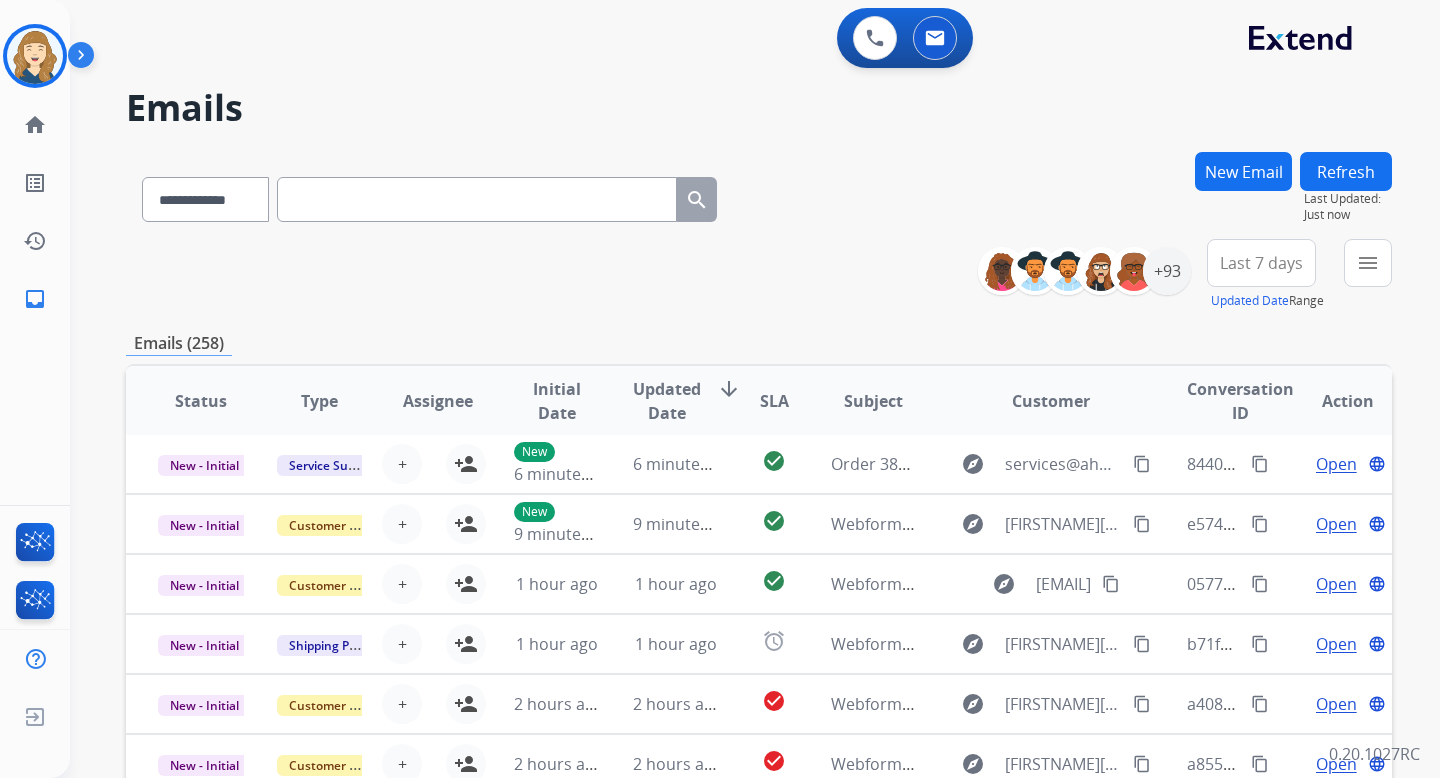 click at bounding box center (477, 199) 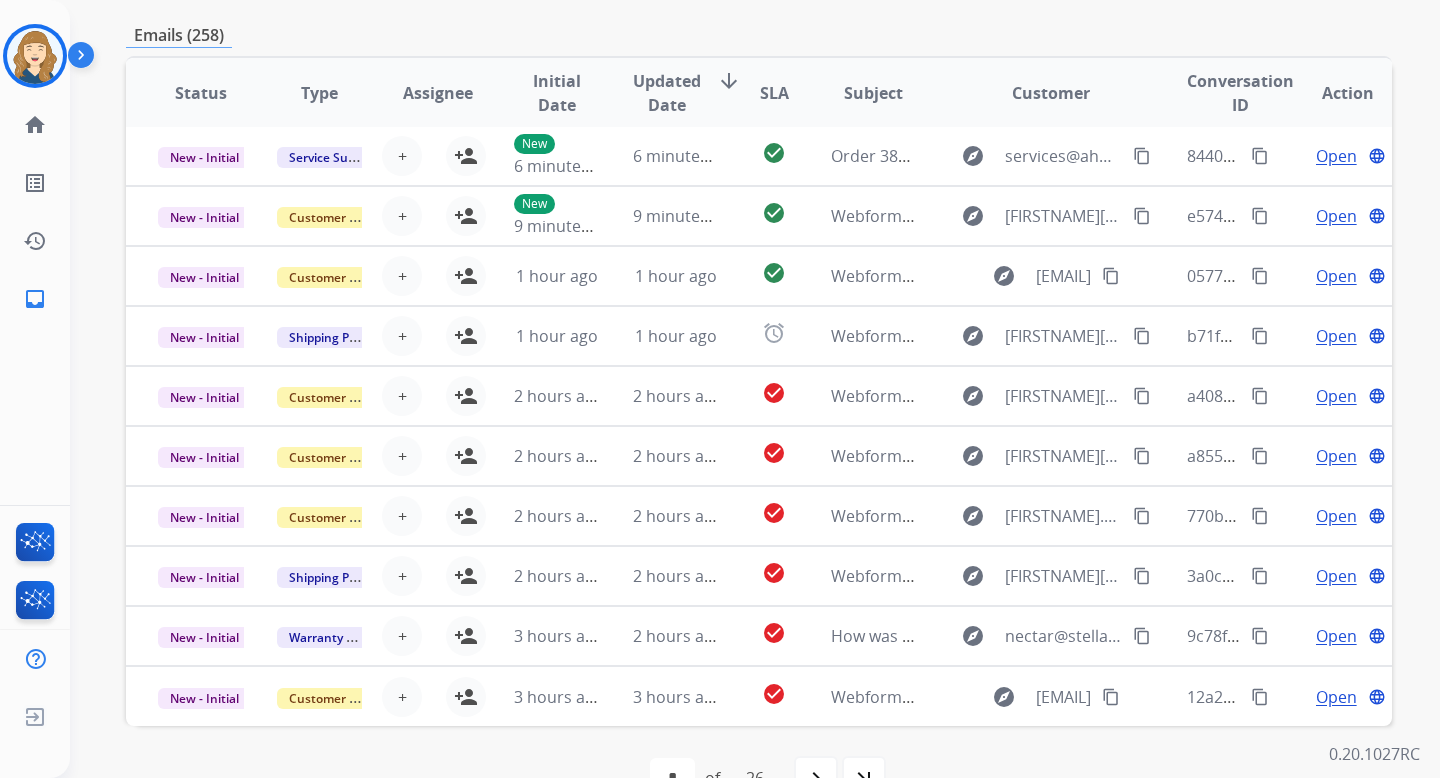 scroll, scrollTop: 360, scrollLeft: 0, axis: vertical 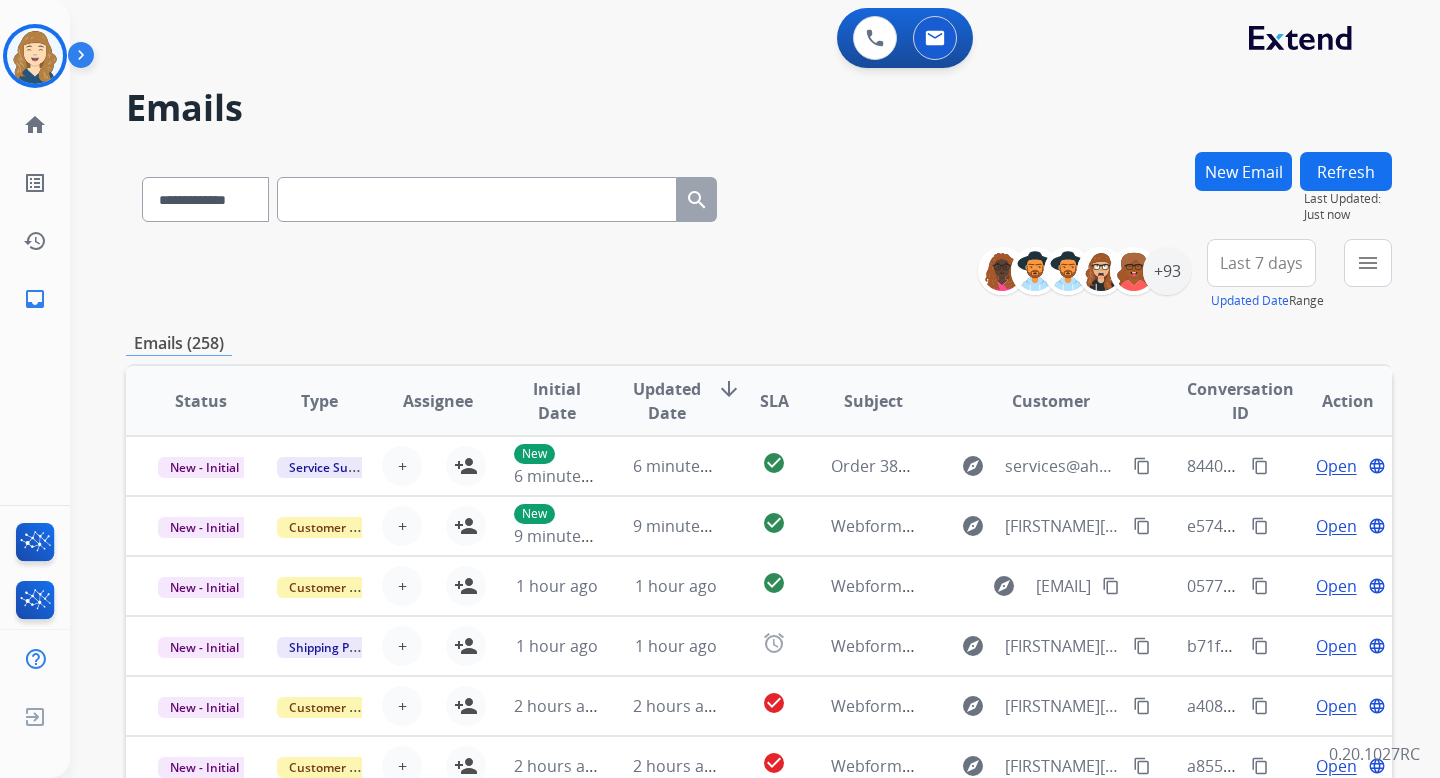 click on "Last 7 days" at bounding box center (1261, 263) 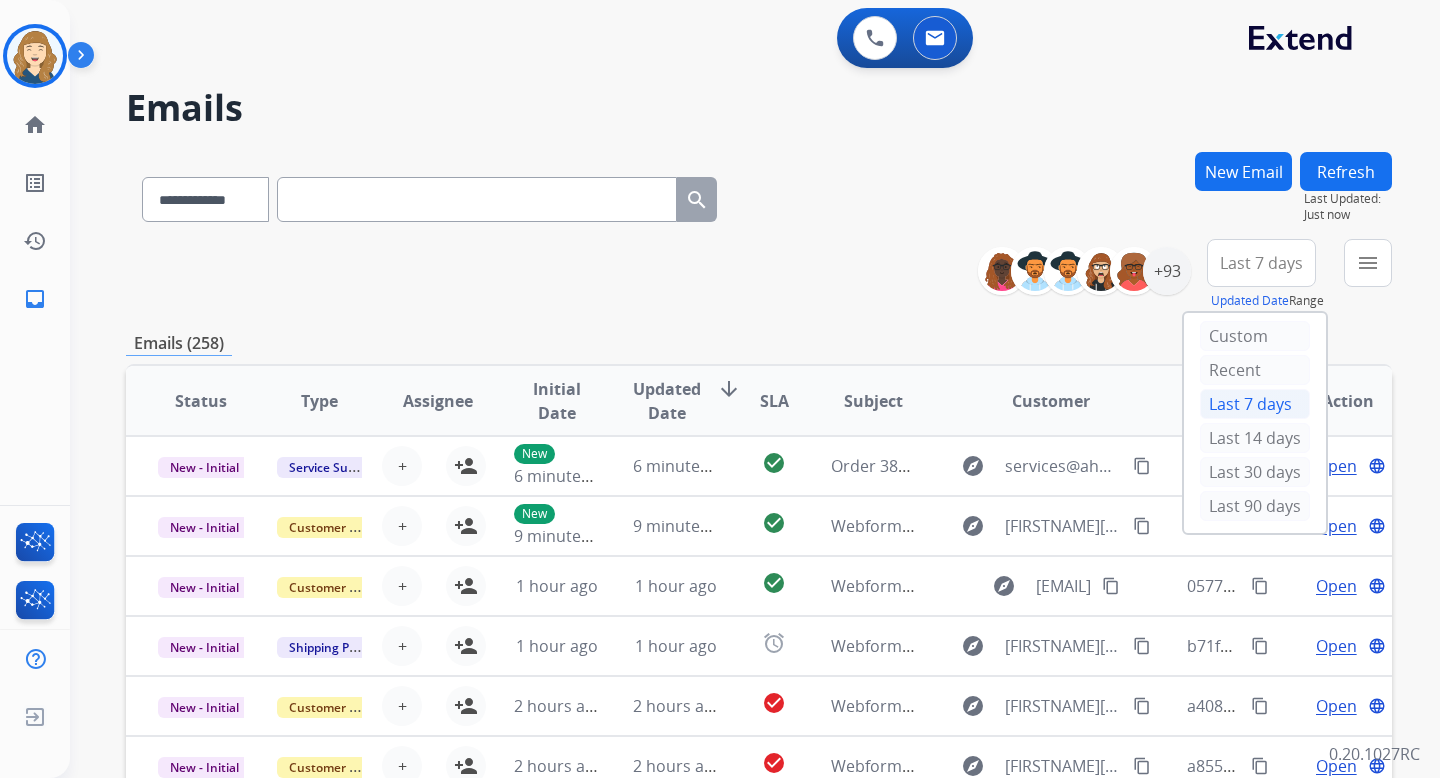 click on "Emails (258)" at bounding box center (759, 343) 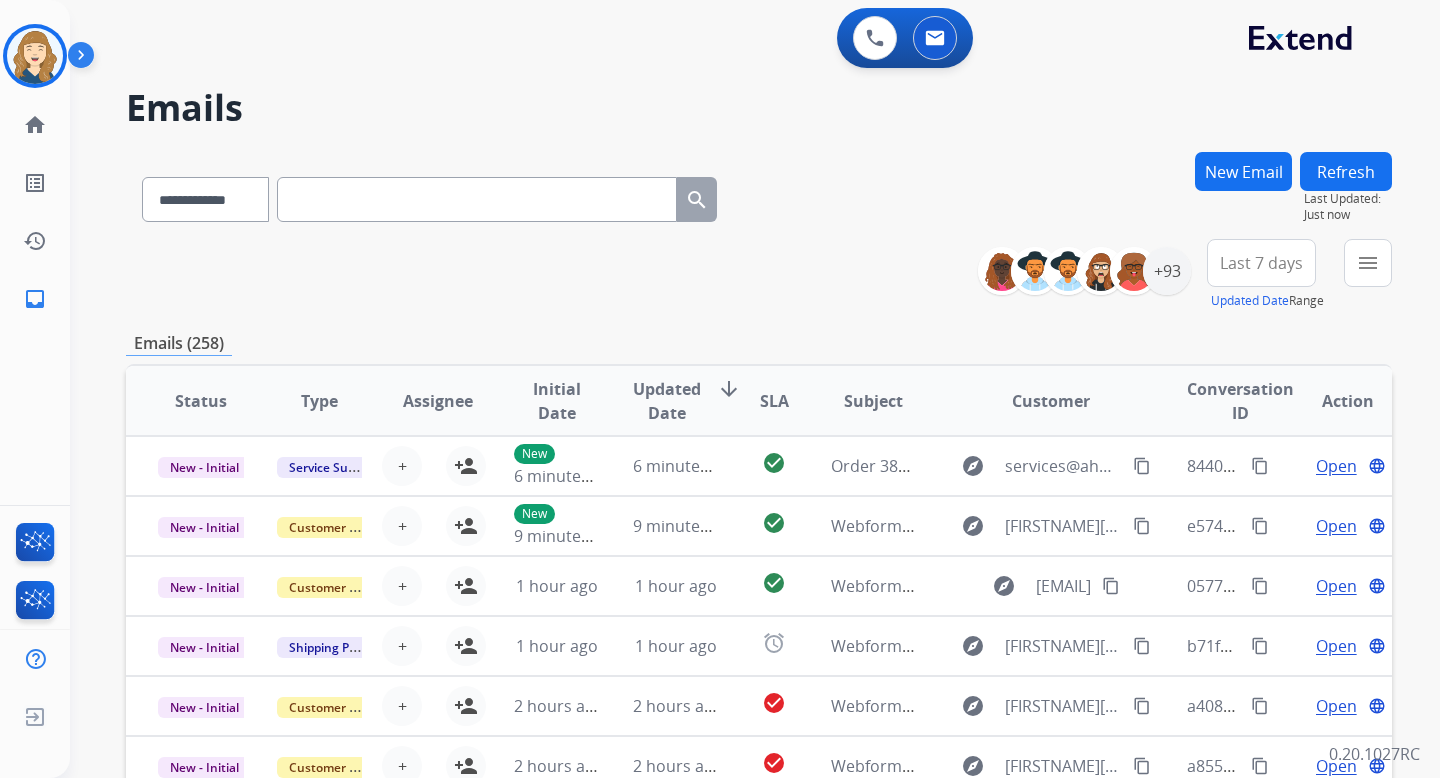 click on "Updated Date" at bounding box center (667, 401) 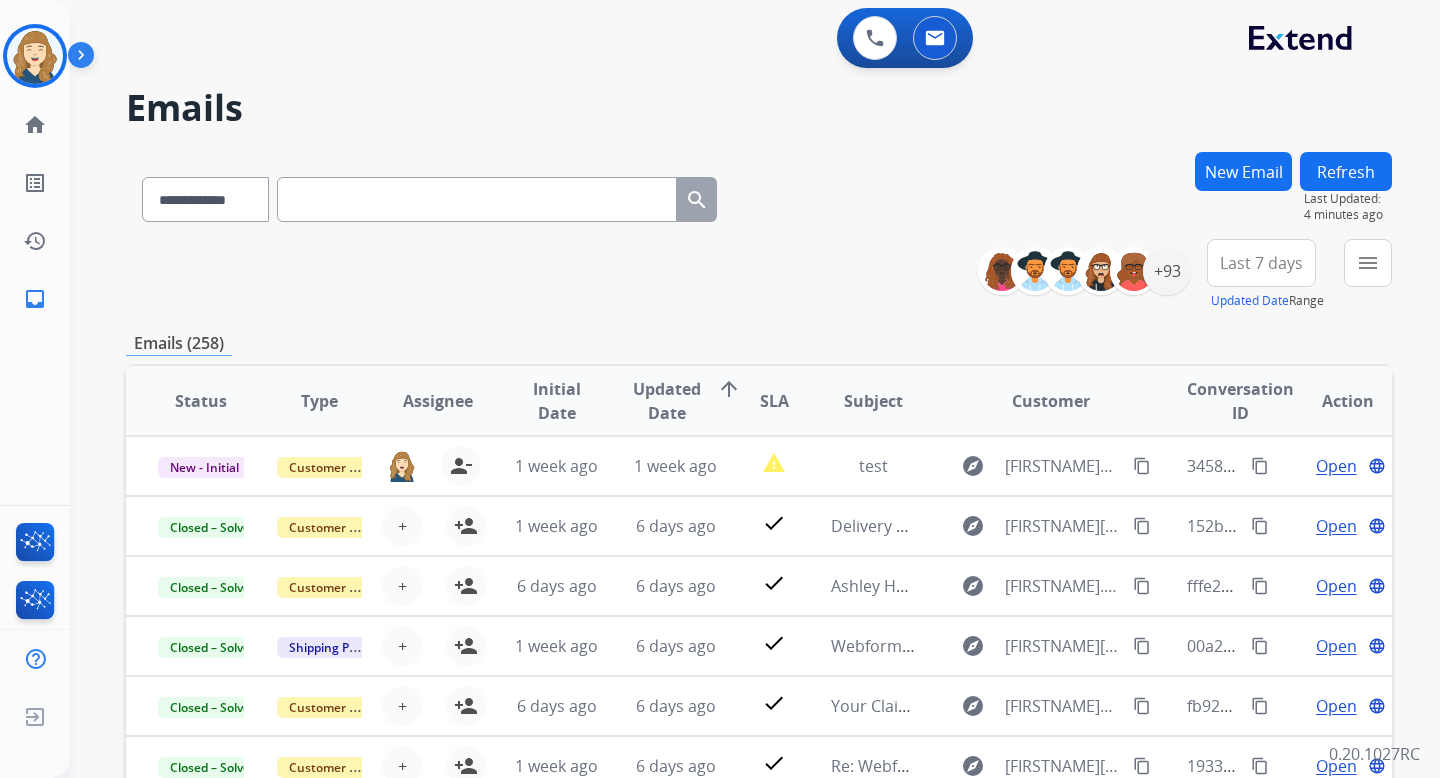 scroll, scrollTop: 1, scrollLeft: 0, axis: vertical 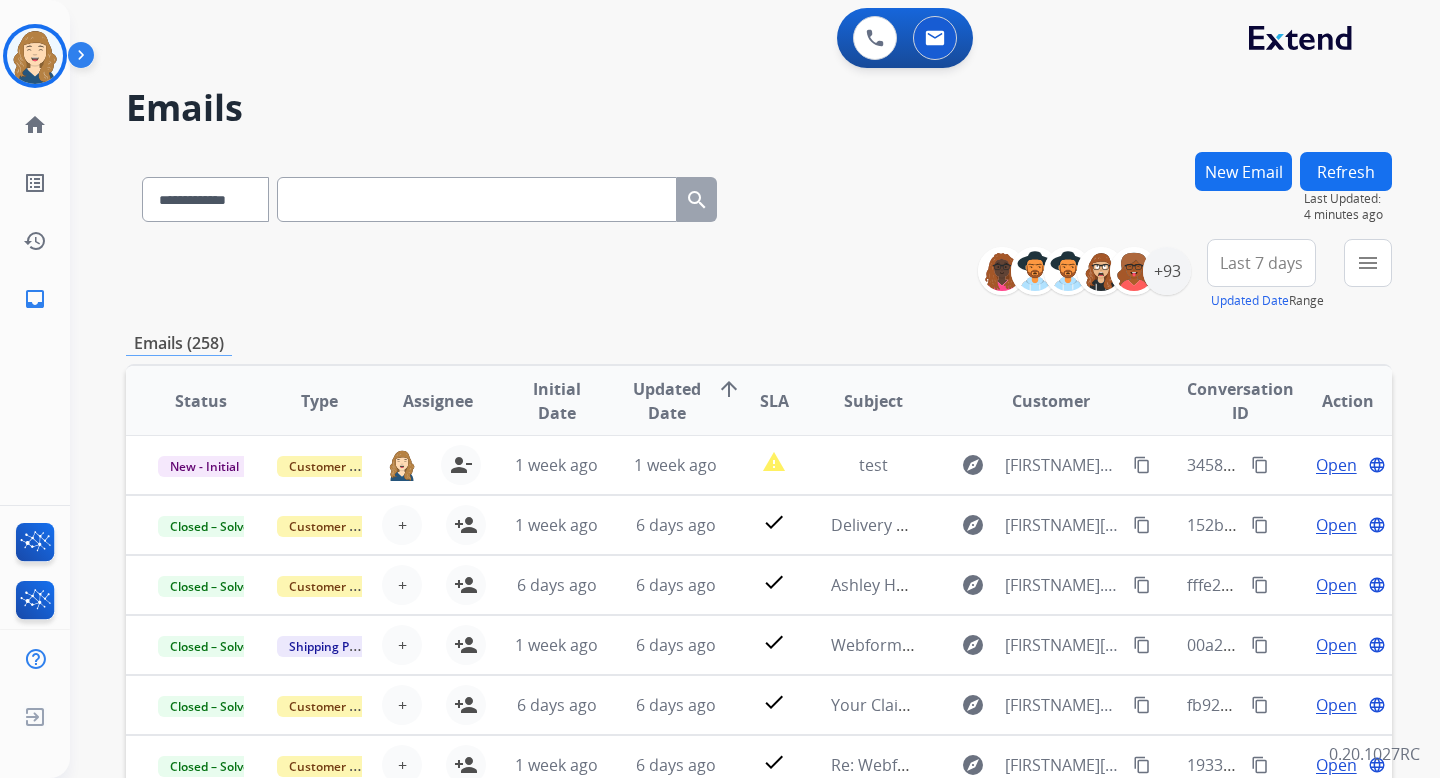 click on "Last 7 days" at bounding box center (1261, 263) 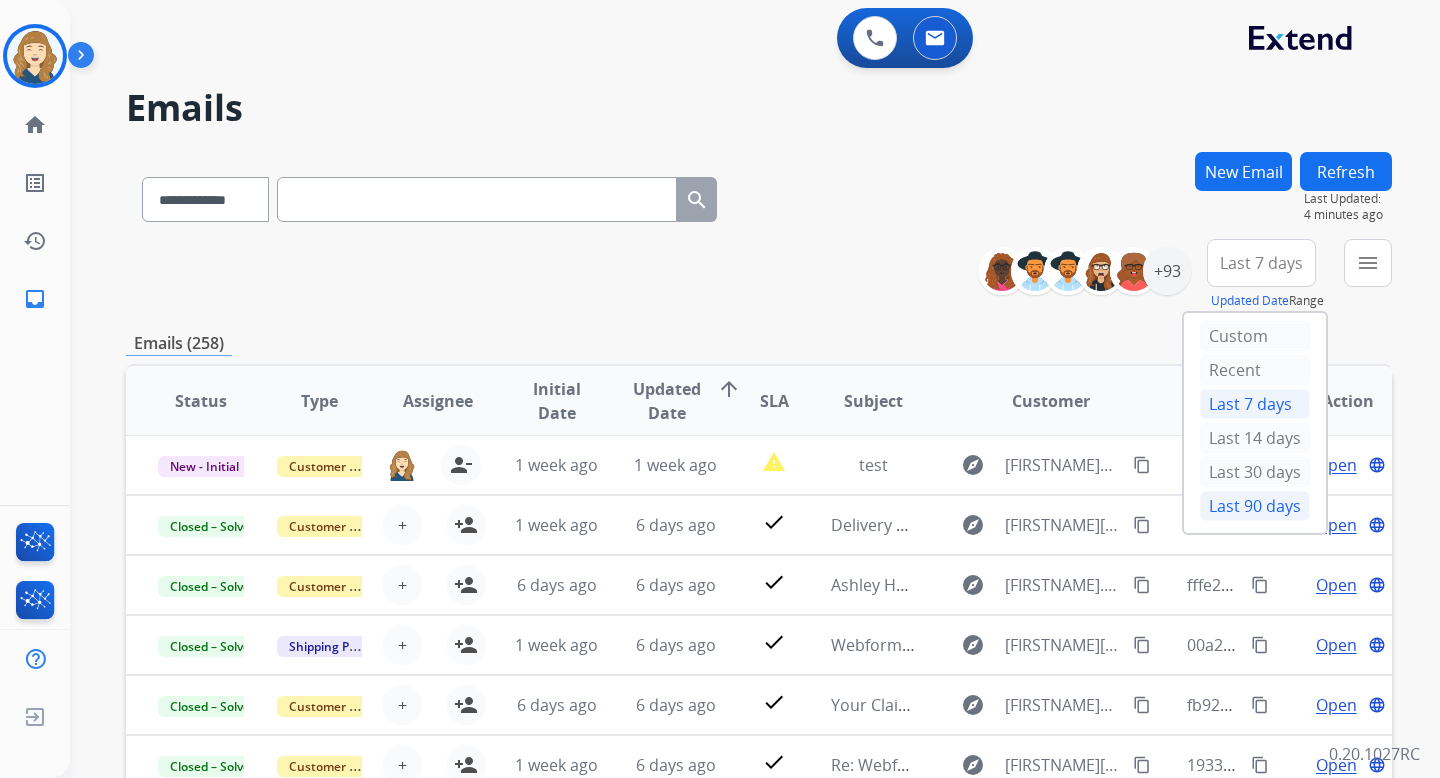 click on "Last 90 days" at bounding box center (1255, 506) 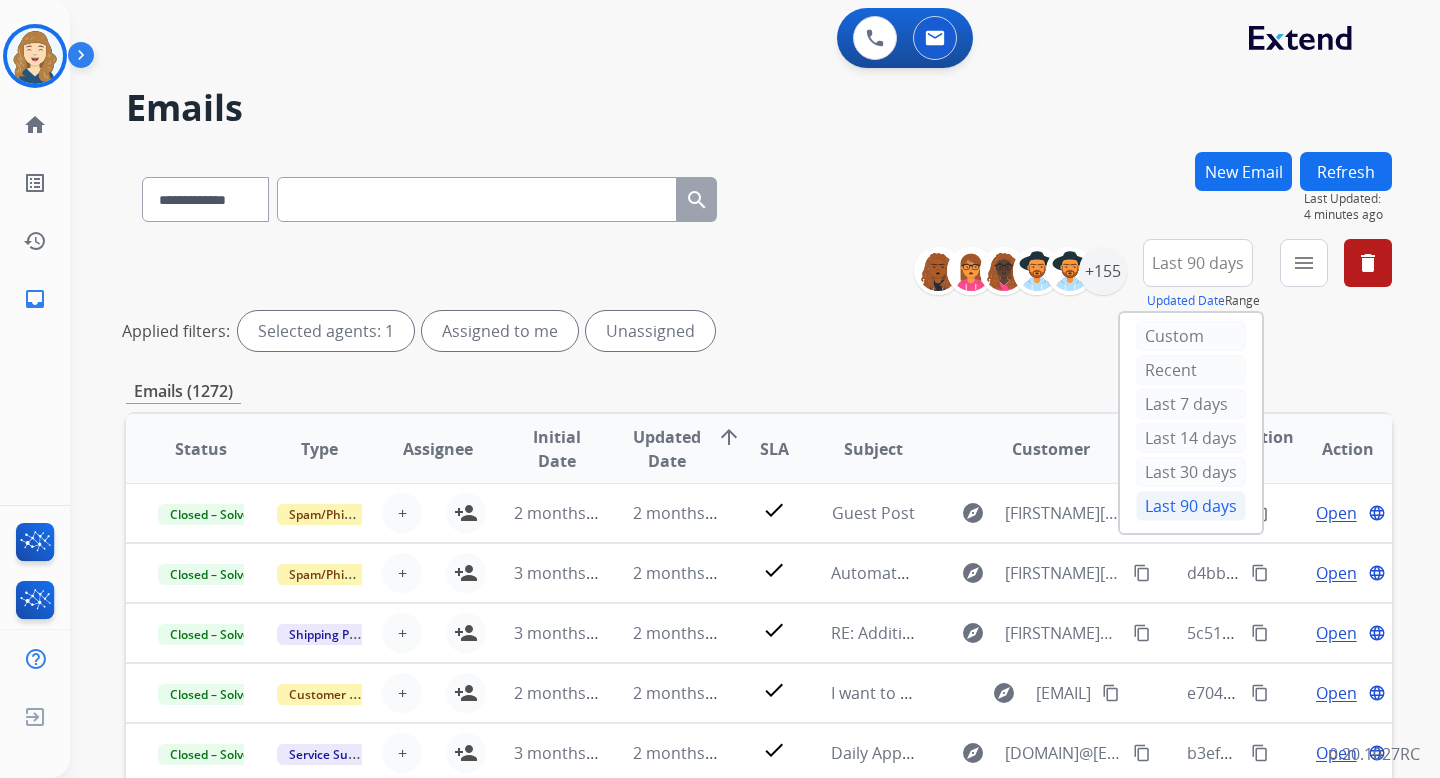 click on "Emails (1272)" at bounding box center (759, 391) 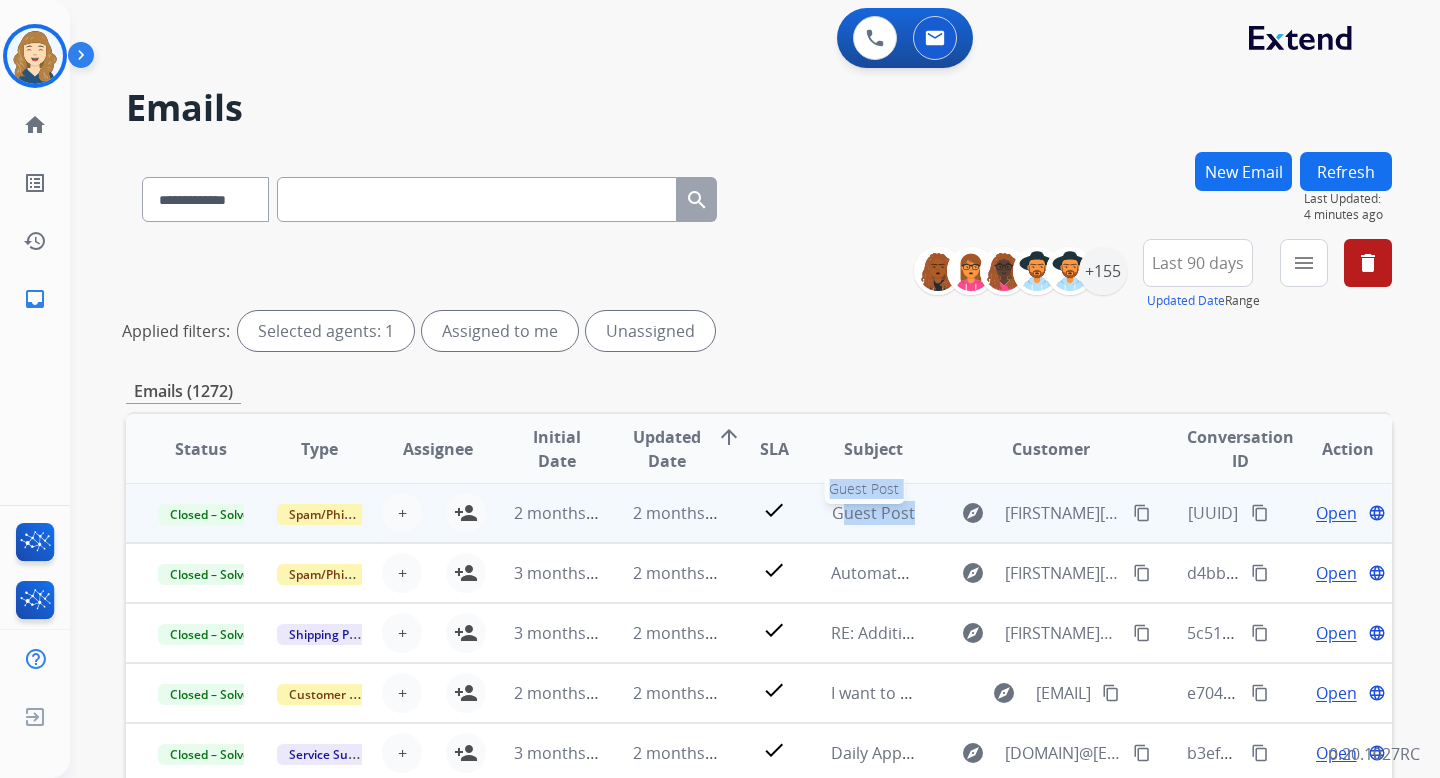 drag, startPoint x: 908, startPoint y: 518, endPoint x: 826, endPoint y: 518, distance: 82 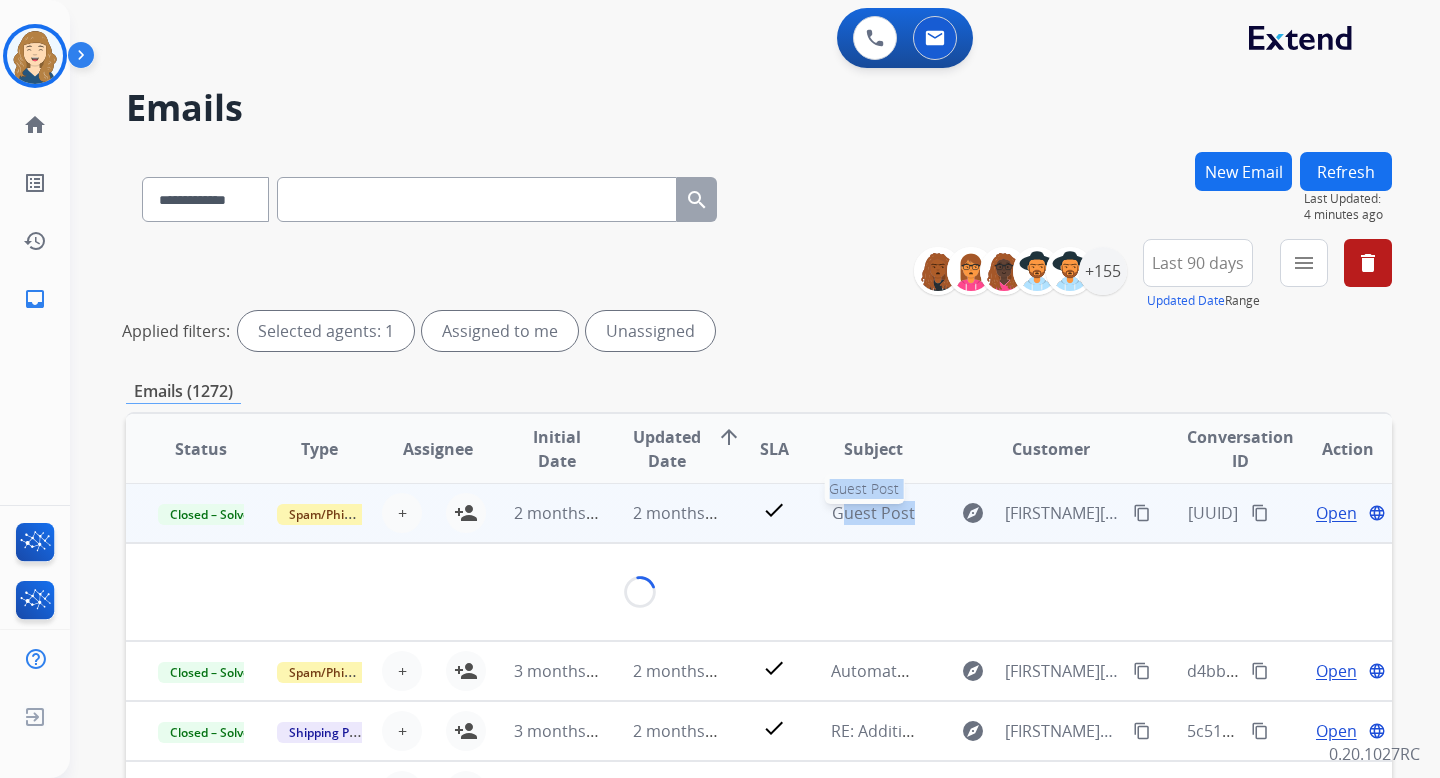copy on "Guest Post  Guest Post explore" 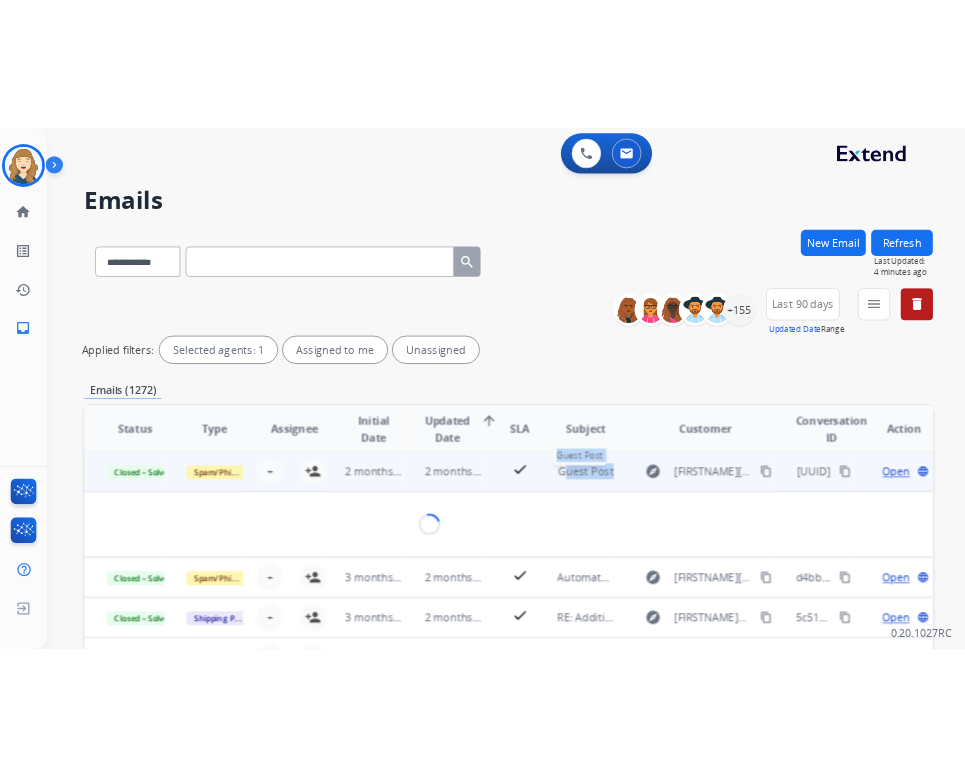 scroll, scrollTop: 0, scrollLeft: 0, axis: both 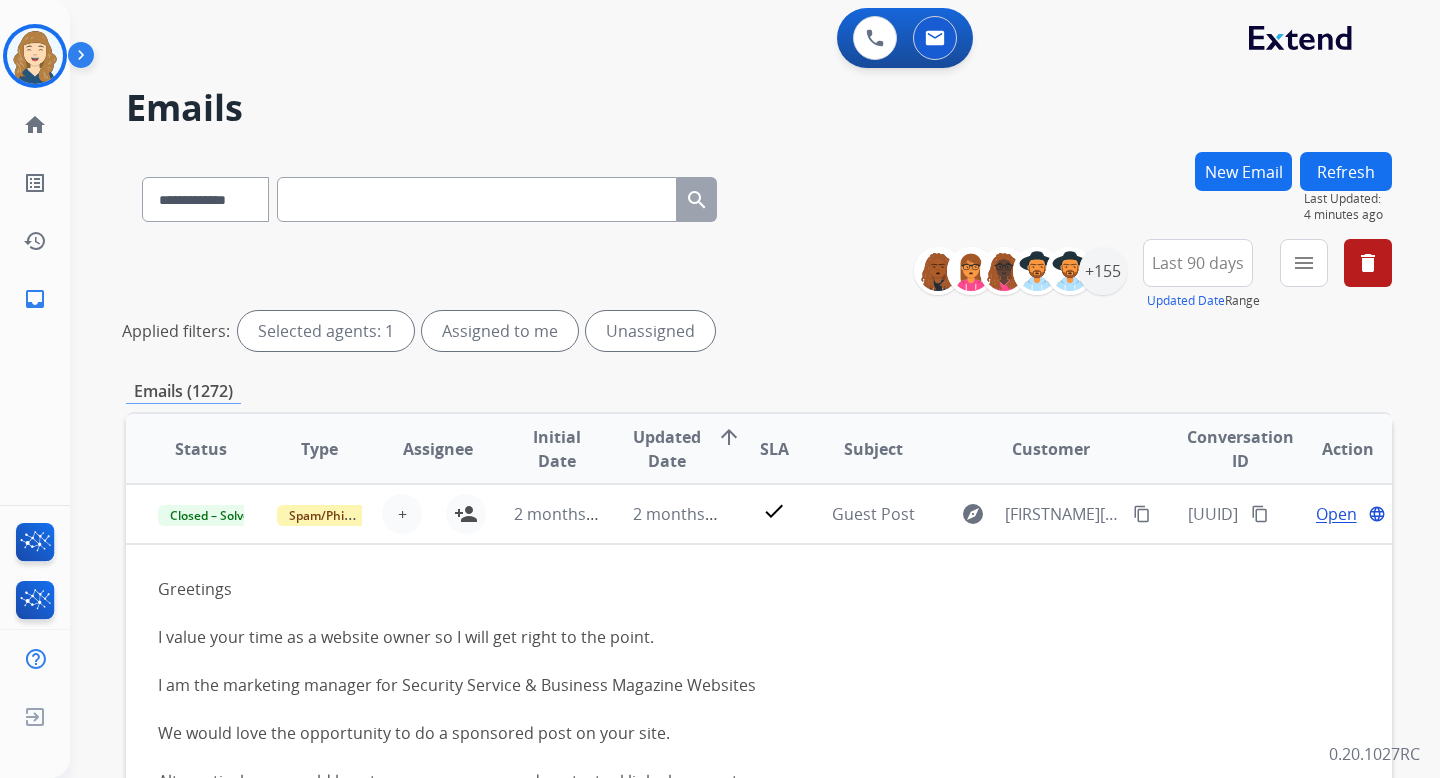 click at bounding box center [477, 199] 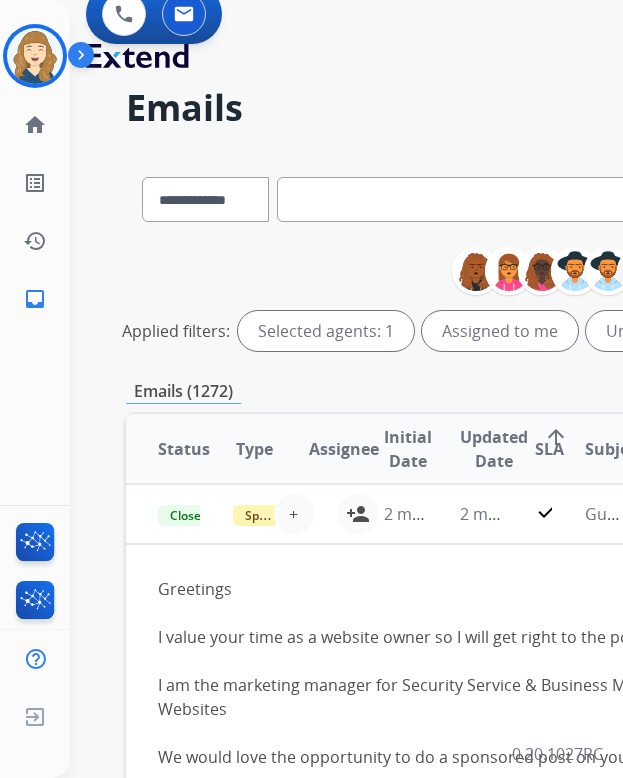 click on "**********" at bounding box center (311, 389) 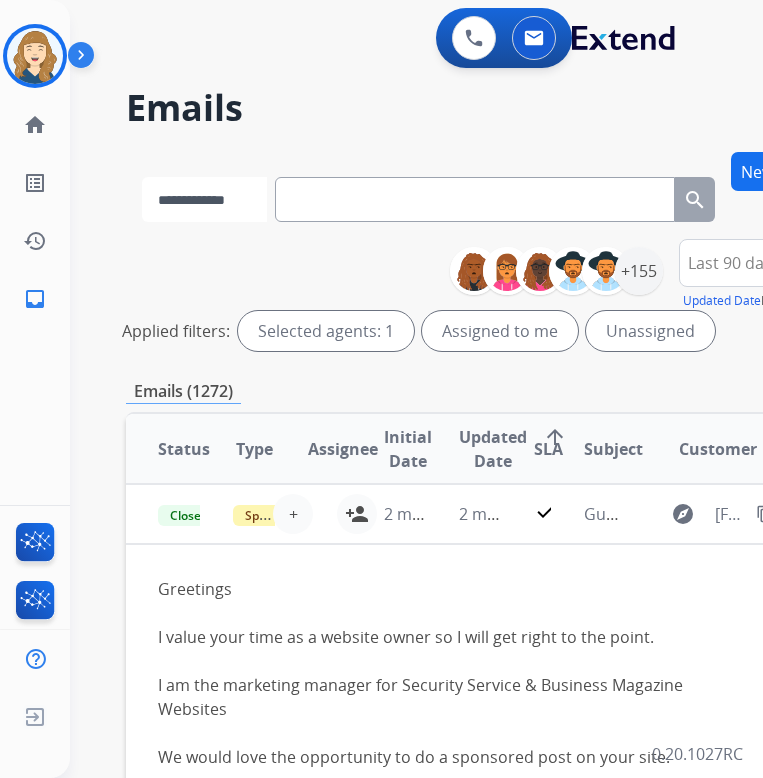 click on "**********" at bounding box center [204, 199] 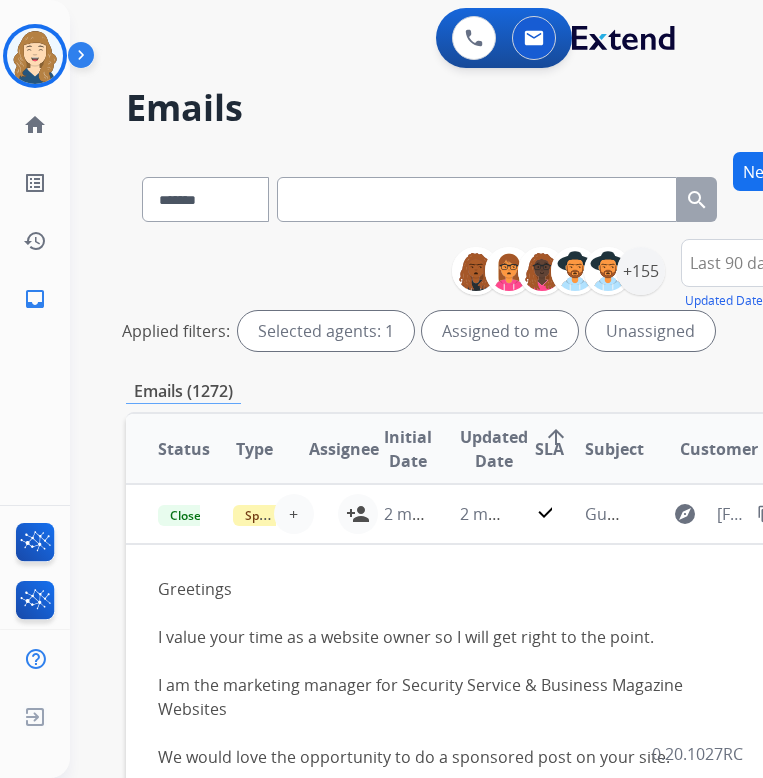 click at bounding box center (477, 199) 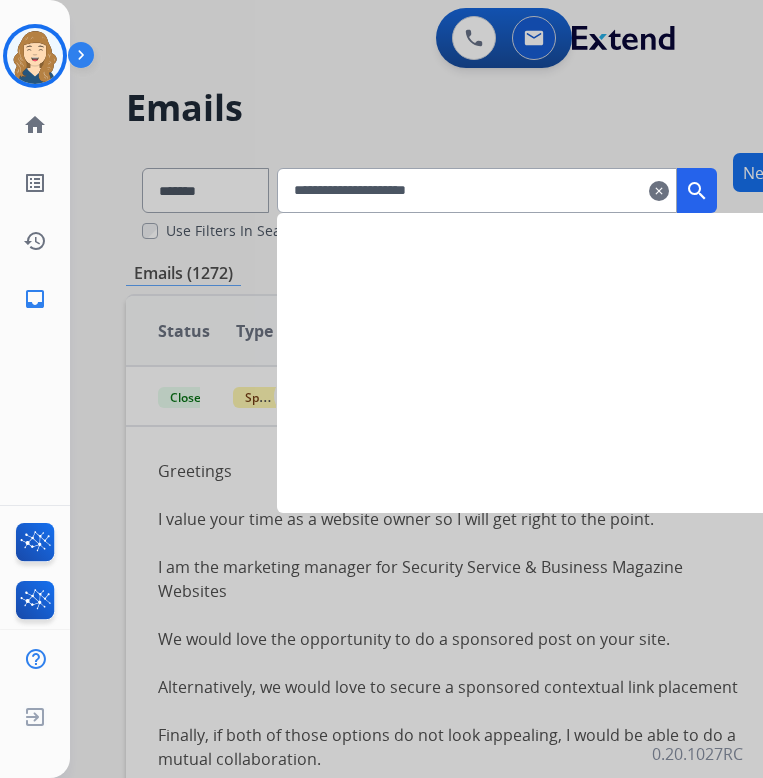 drag, startPoint x: 560, startPoint y: 194, endPoint x: 392, endPoint y: 194, distance: 168 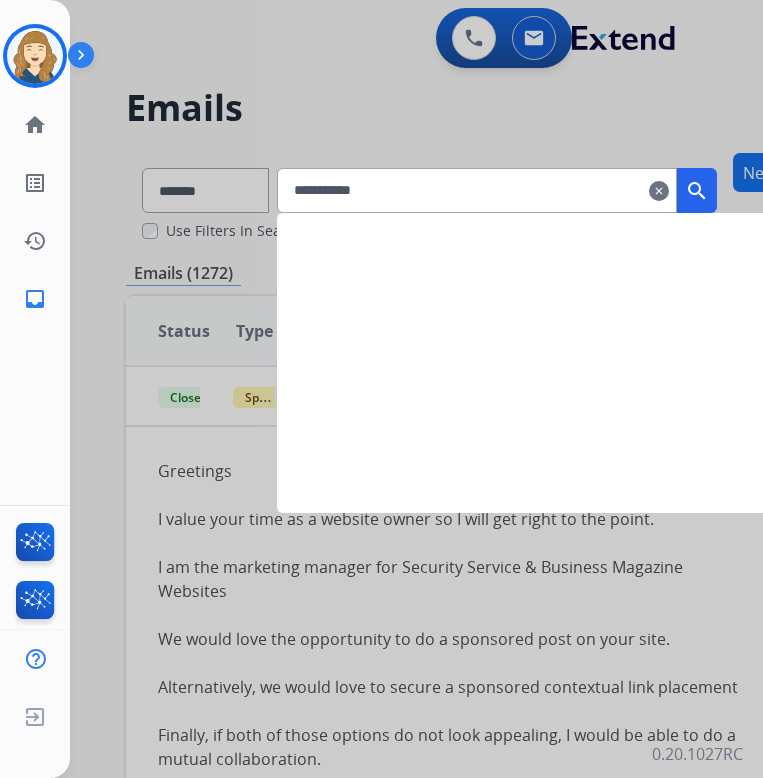 type on "**********" 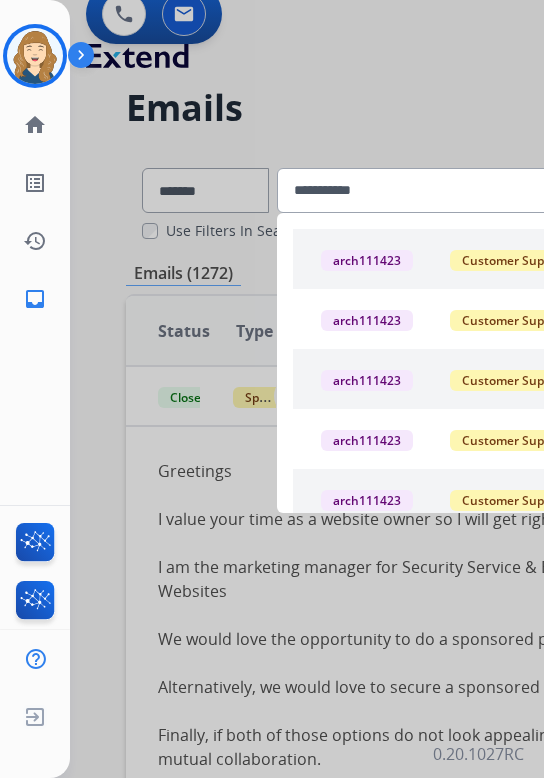 click 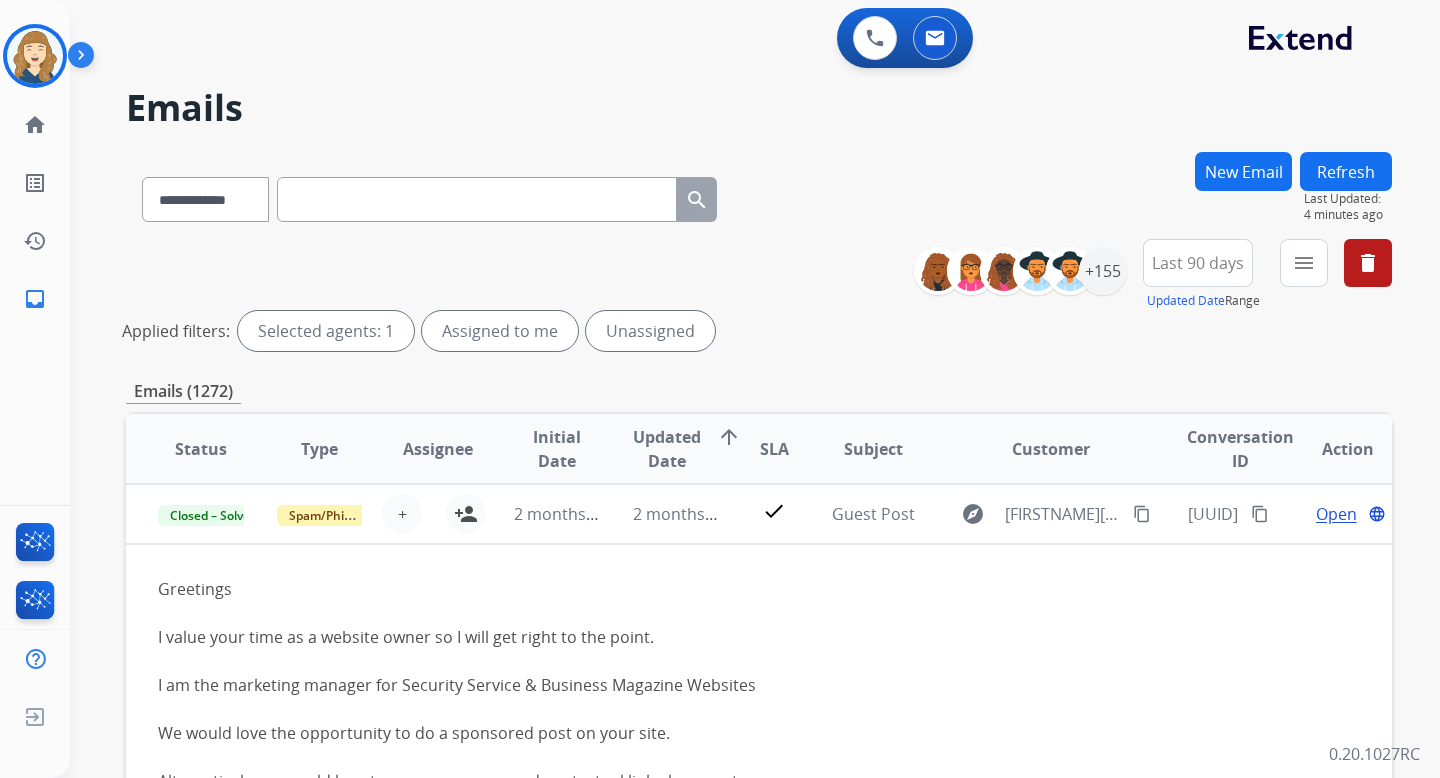click on "Last 90 days" at bounding box center [1198, 263] 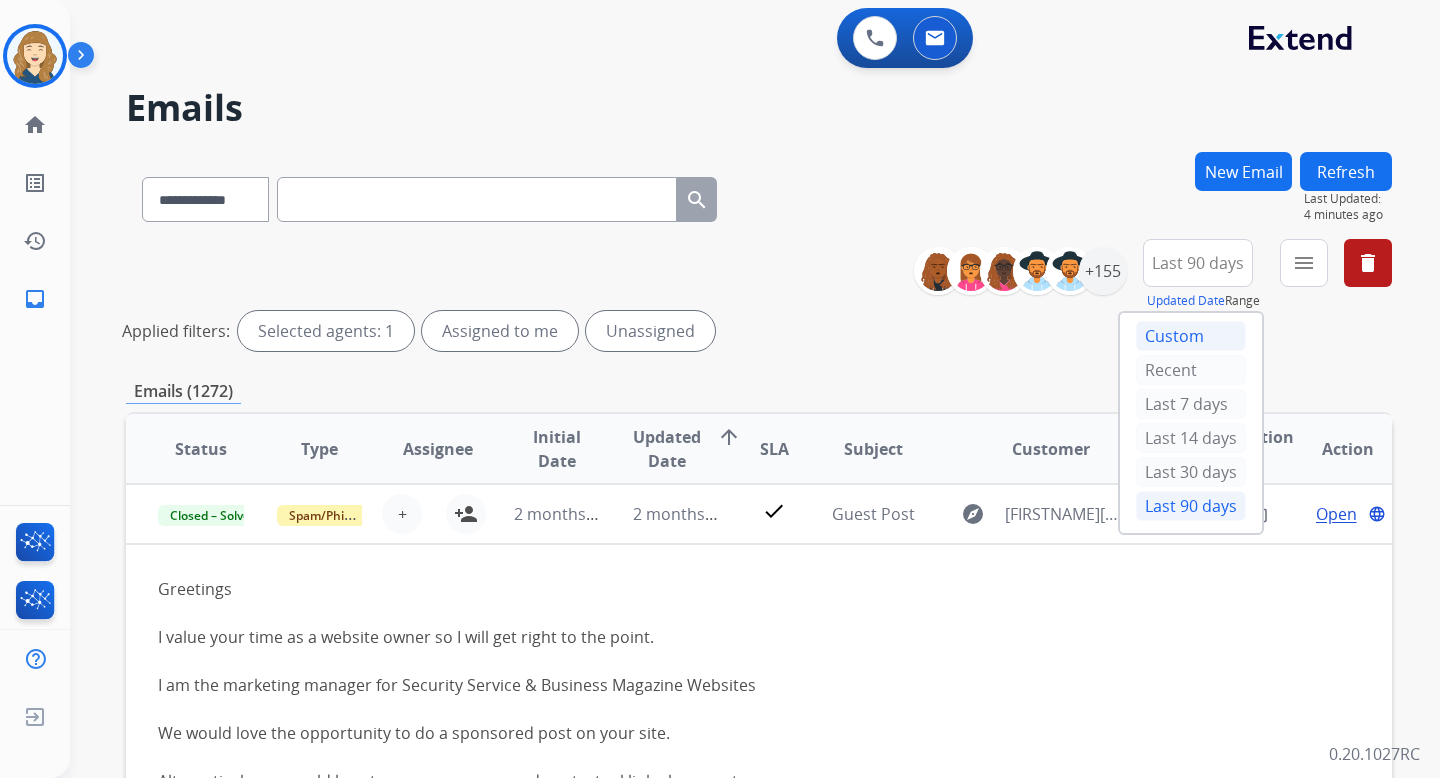 click on "Custom" at bounding box center (1191, 336) 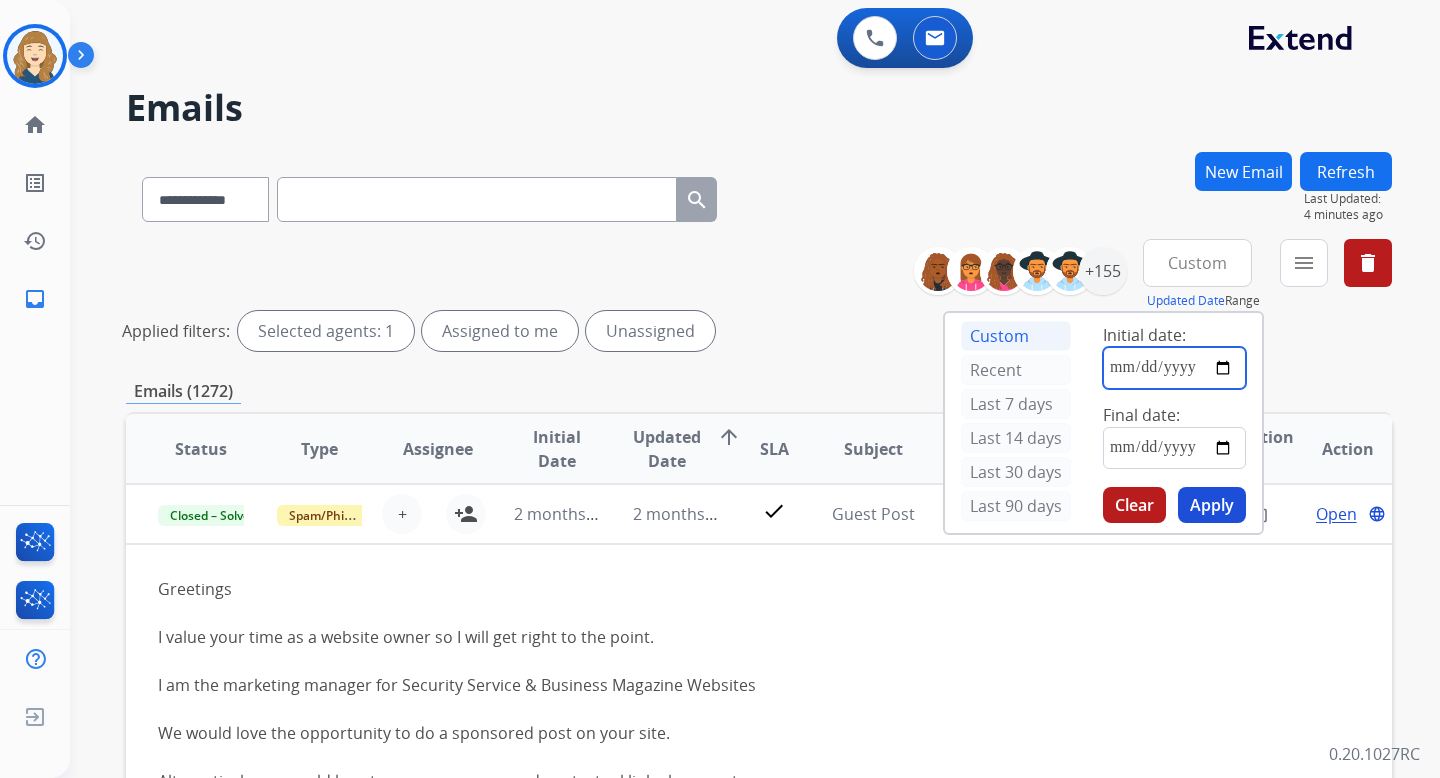 click at bounding box center [1174, 368] 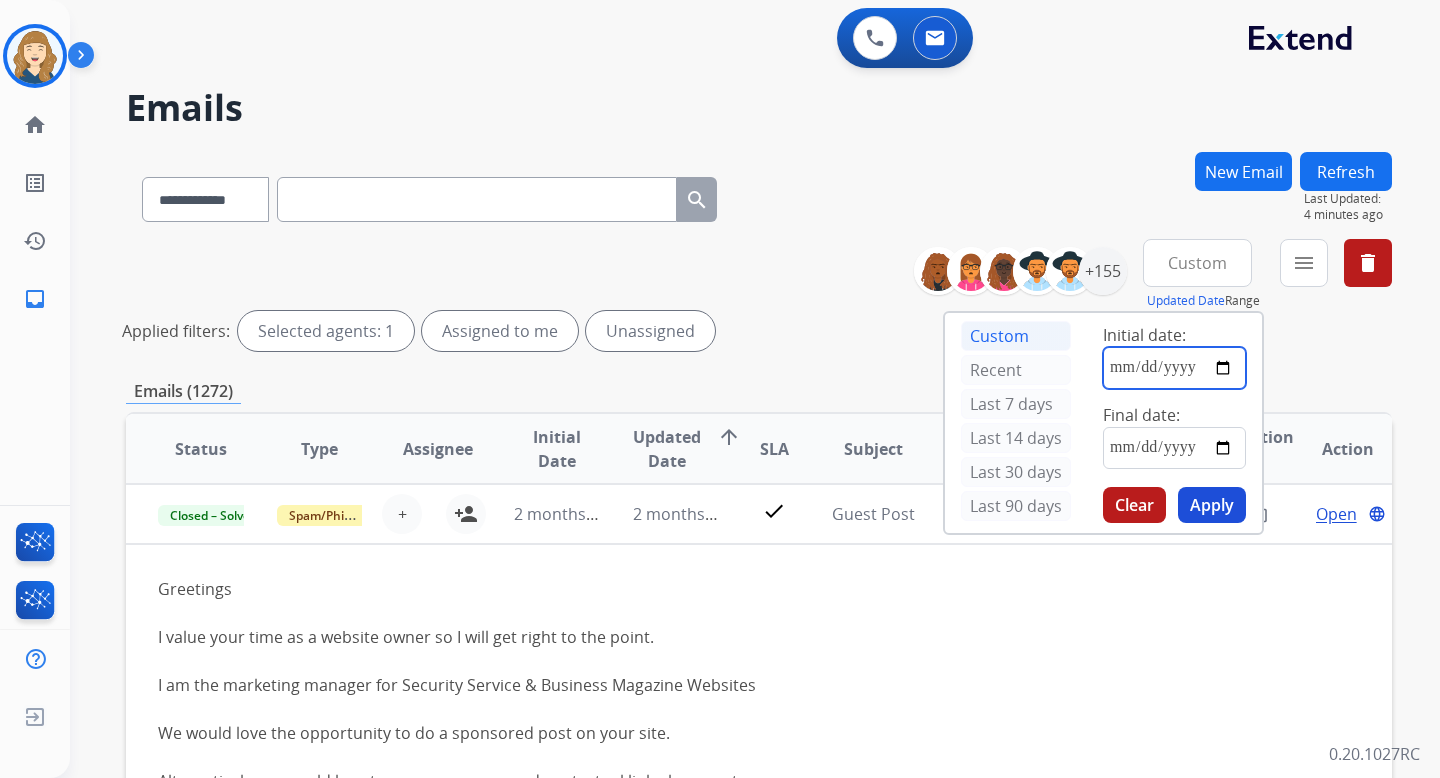 type on "**********" 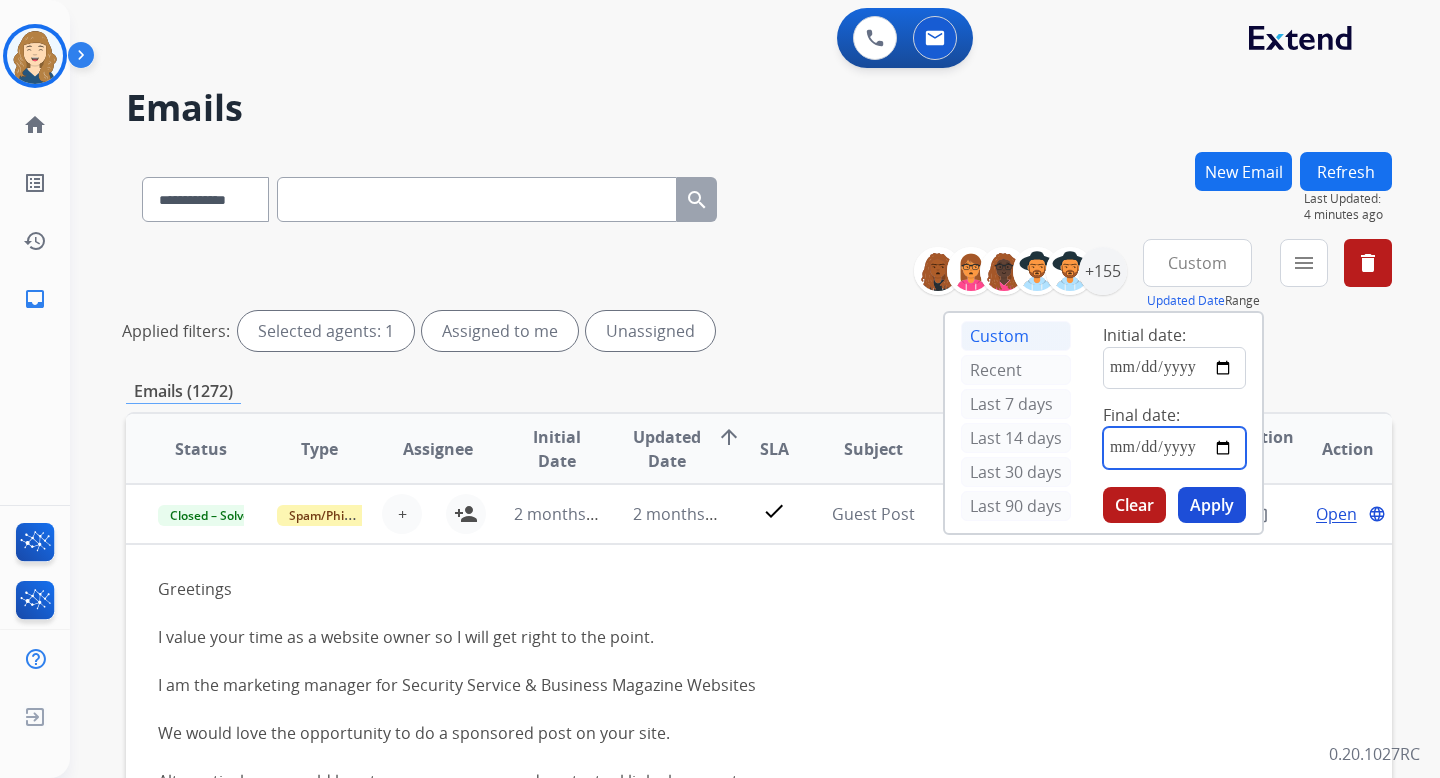 click at bounding box center (1174, 448) 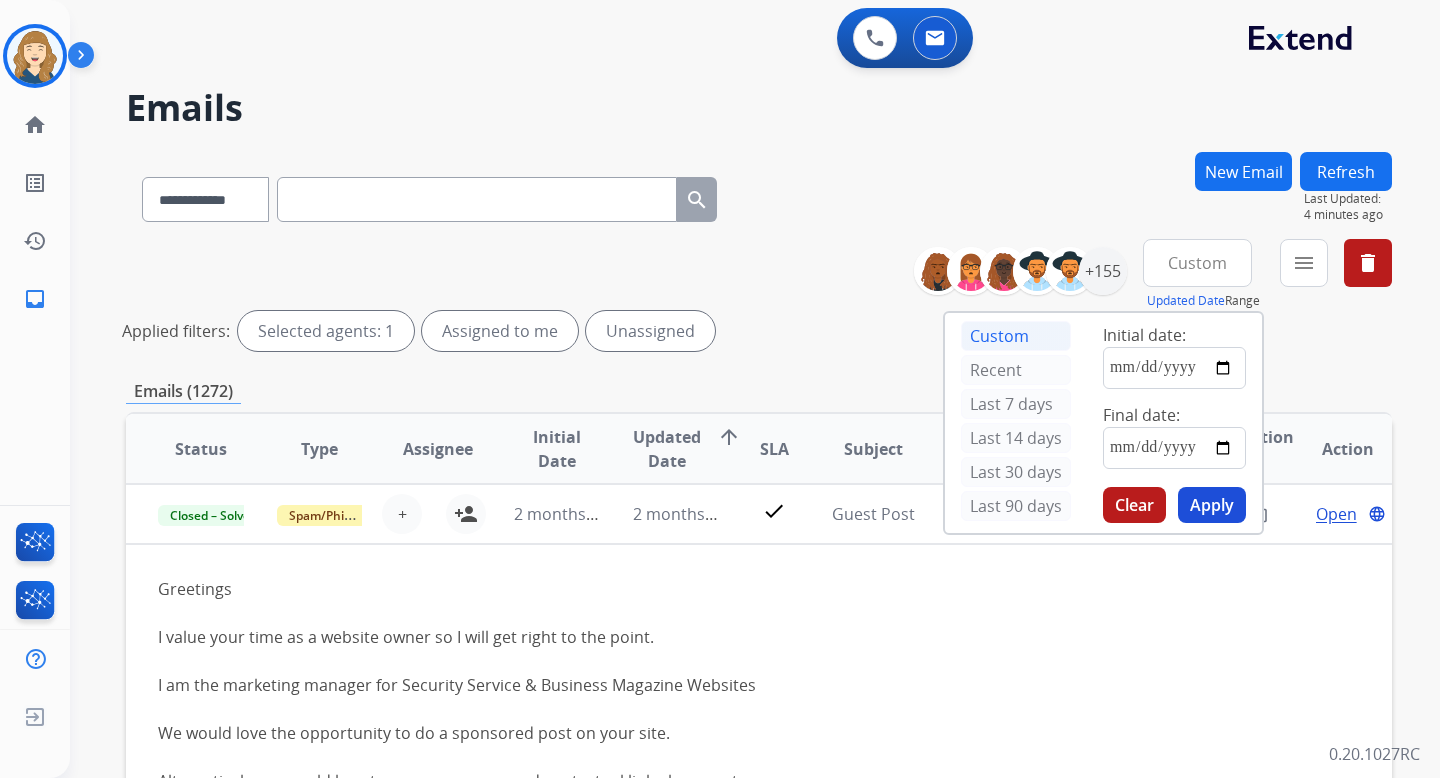 click on "Apply" at bounding box center (1212, 505) 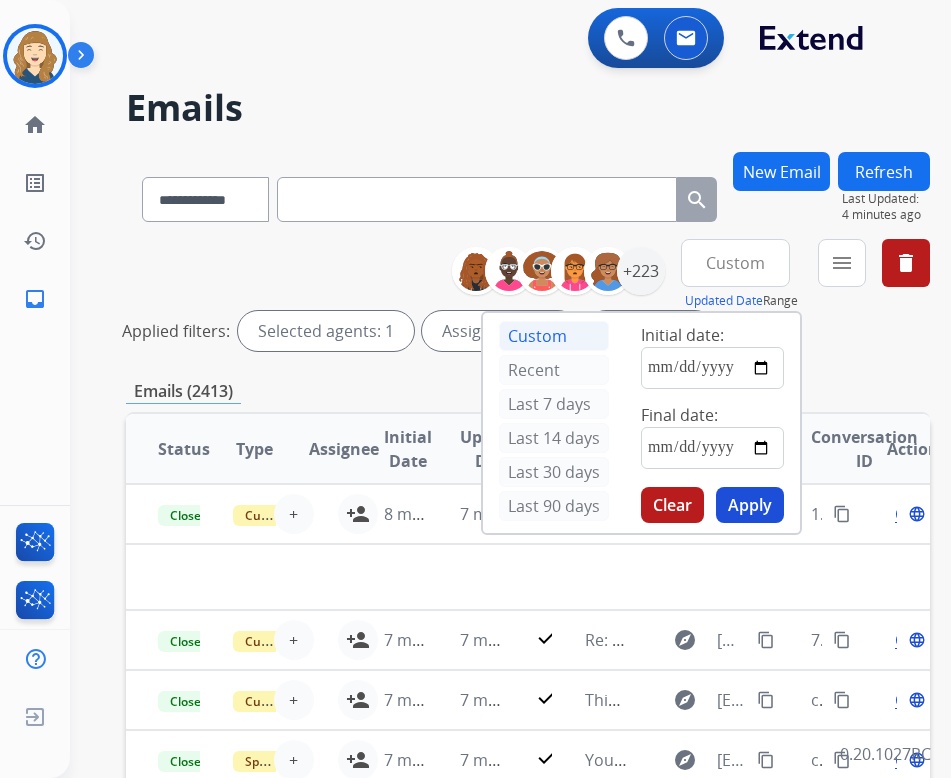 click on "Applied filters:  Selected agents: 1  Assigned to me Unassigned" at bounding box center [524, 331] 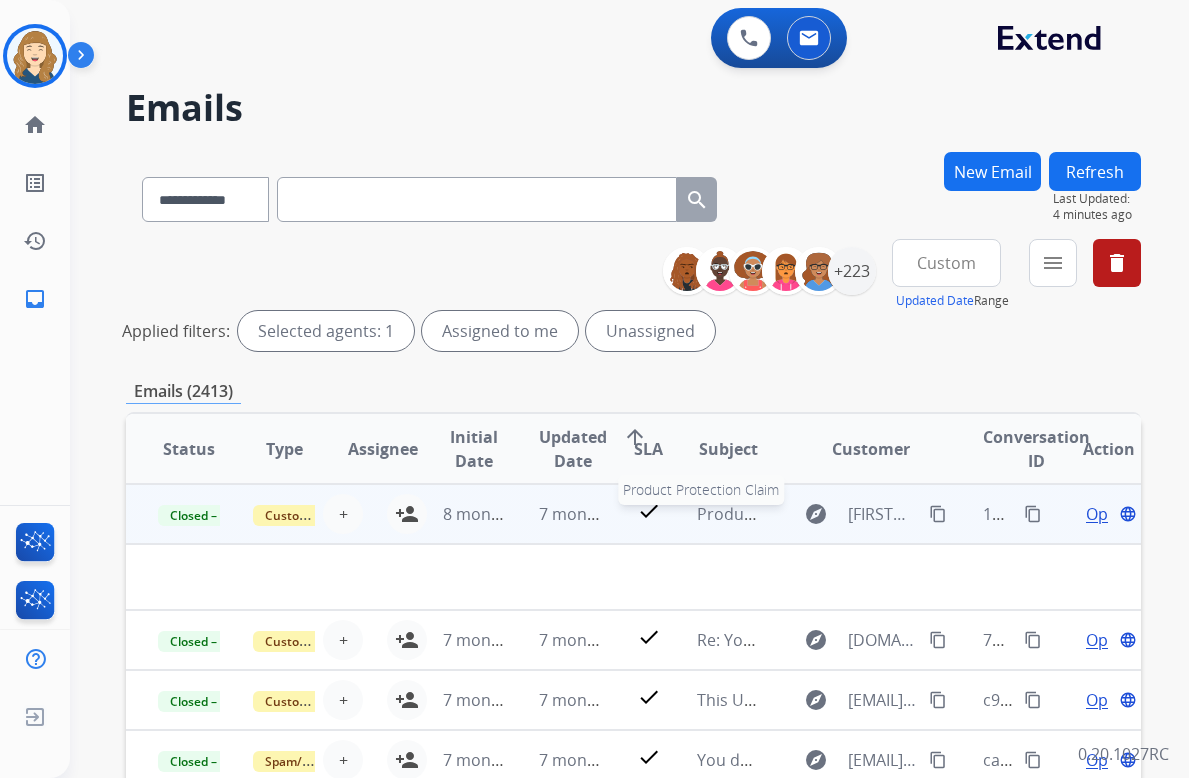 click on "Product Protection Claim" at bounding box center [792, 514] 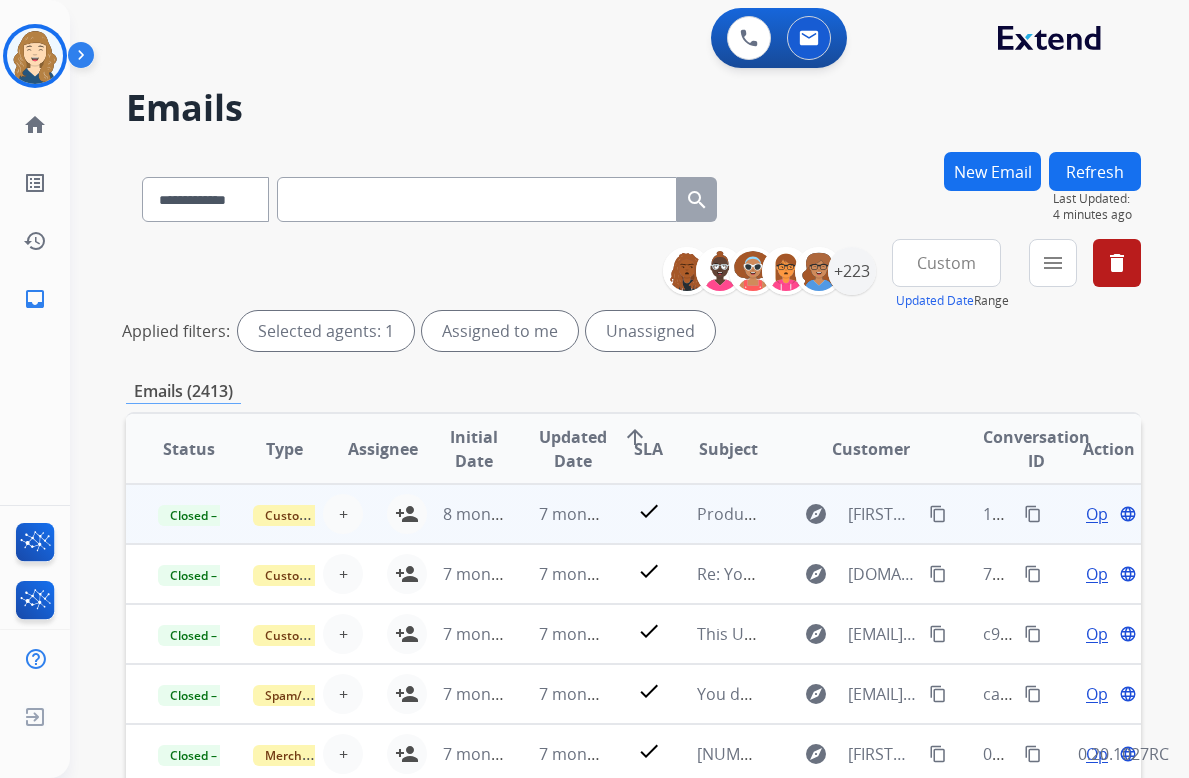 click on "Open" at bounding box center (1106, 514) 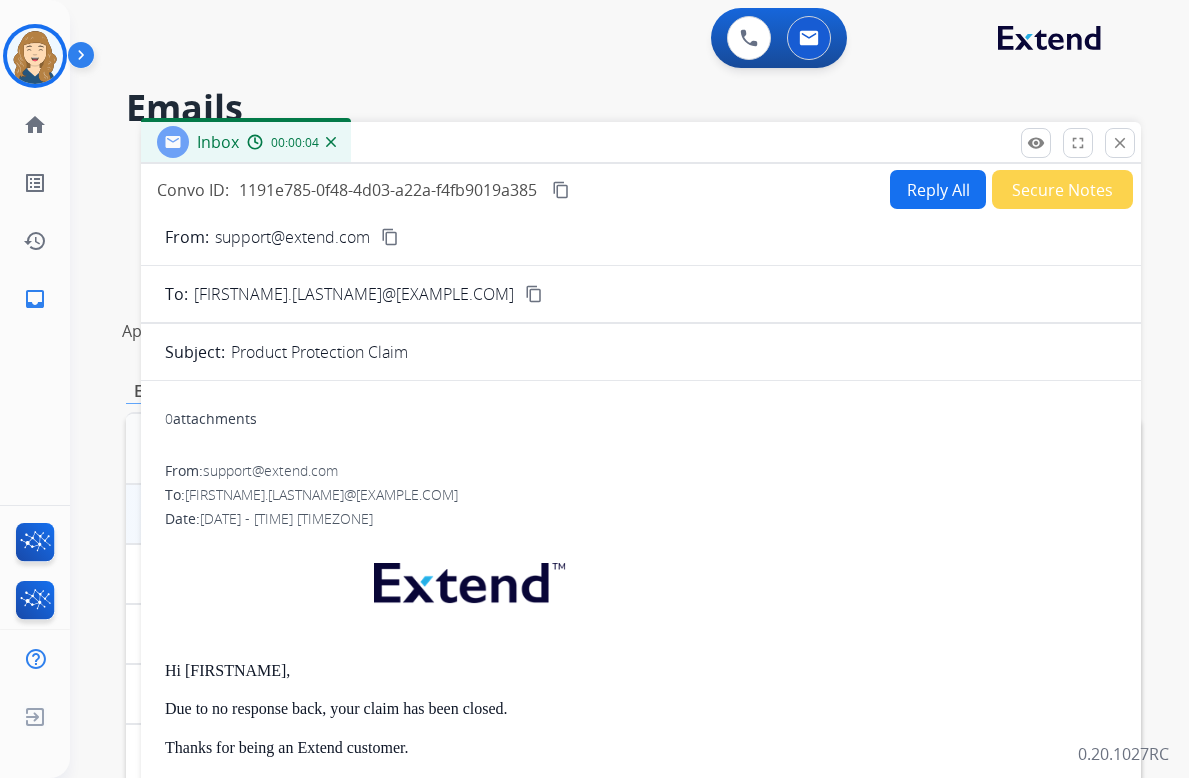copy on "Product Protection Claim" 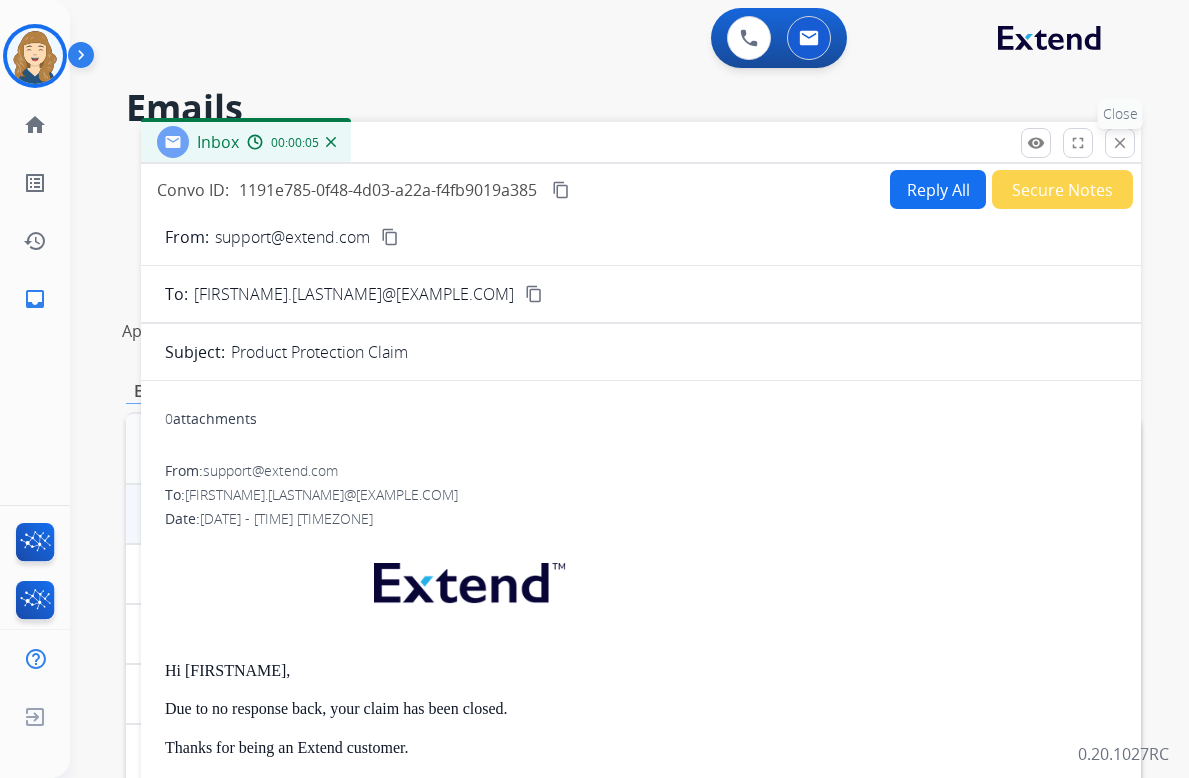 click on "close Close" at bounding box center [1120, 143] 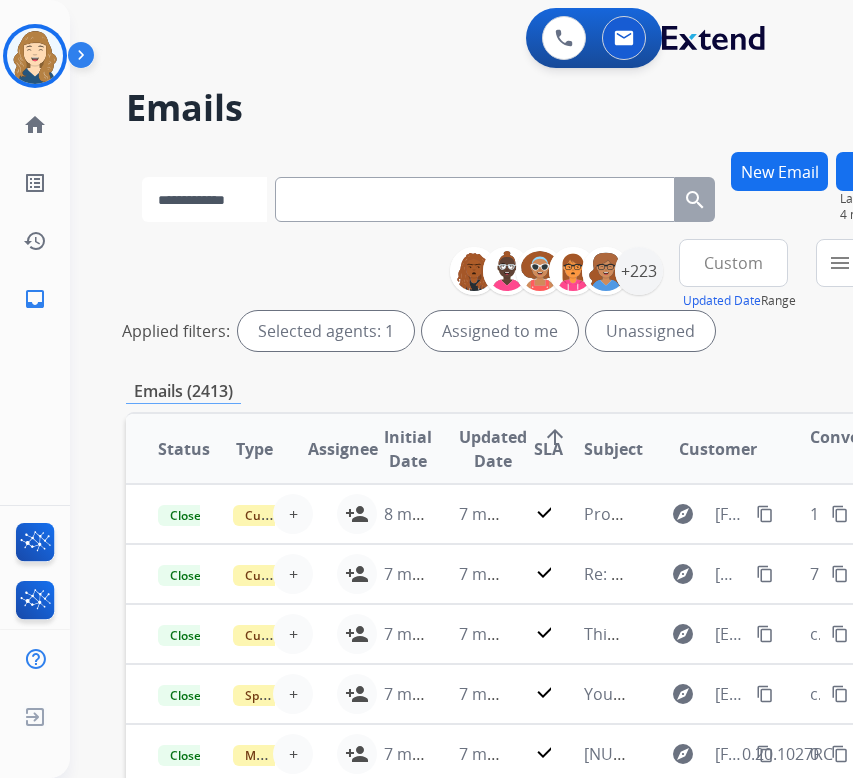 click on "**********" at bounding box center [204, 199] 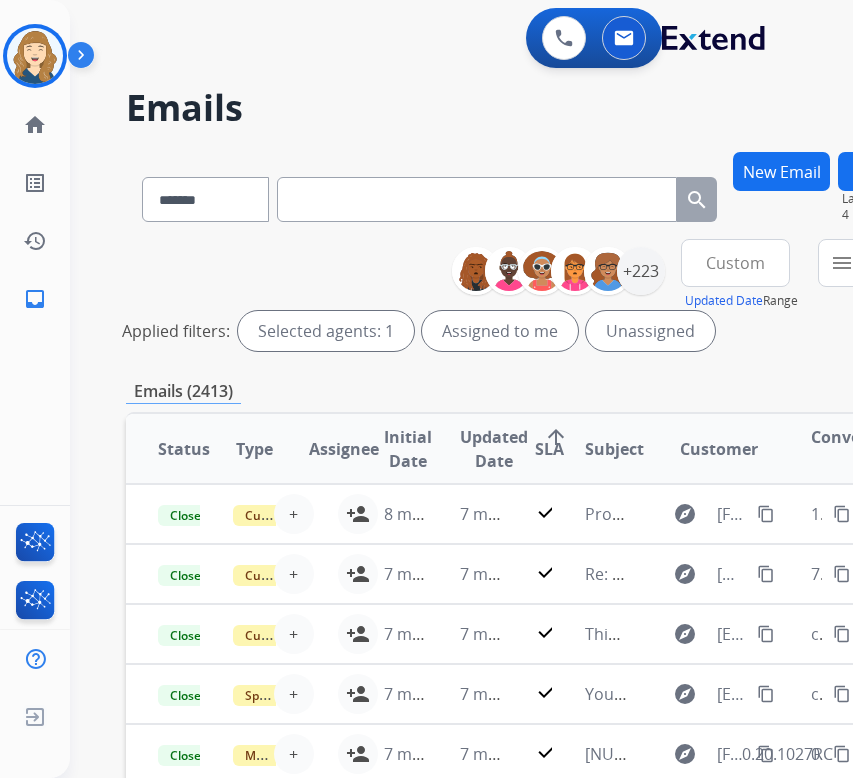 click at bounding box center (477, 199) 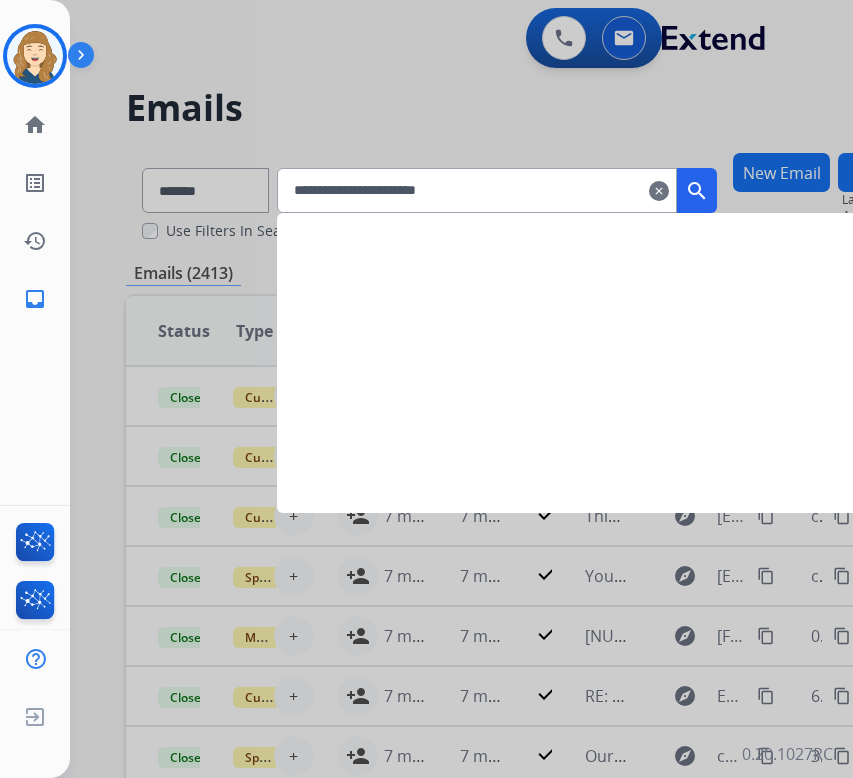 type on "**********" 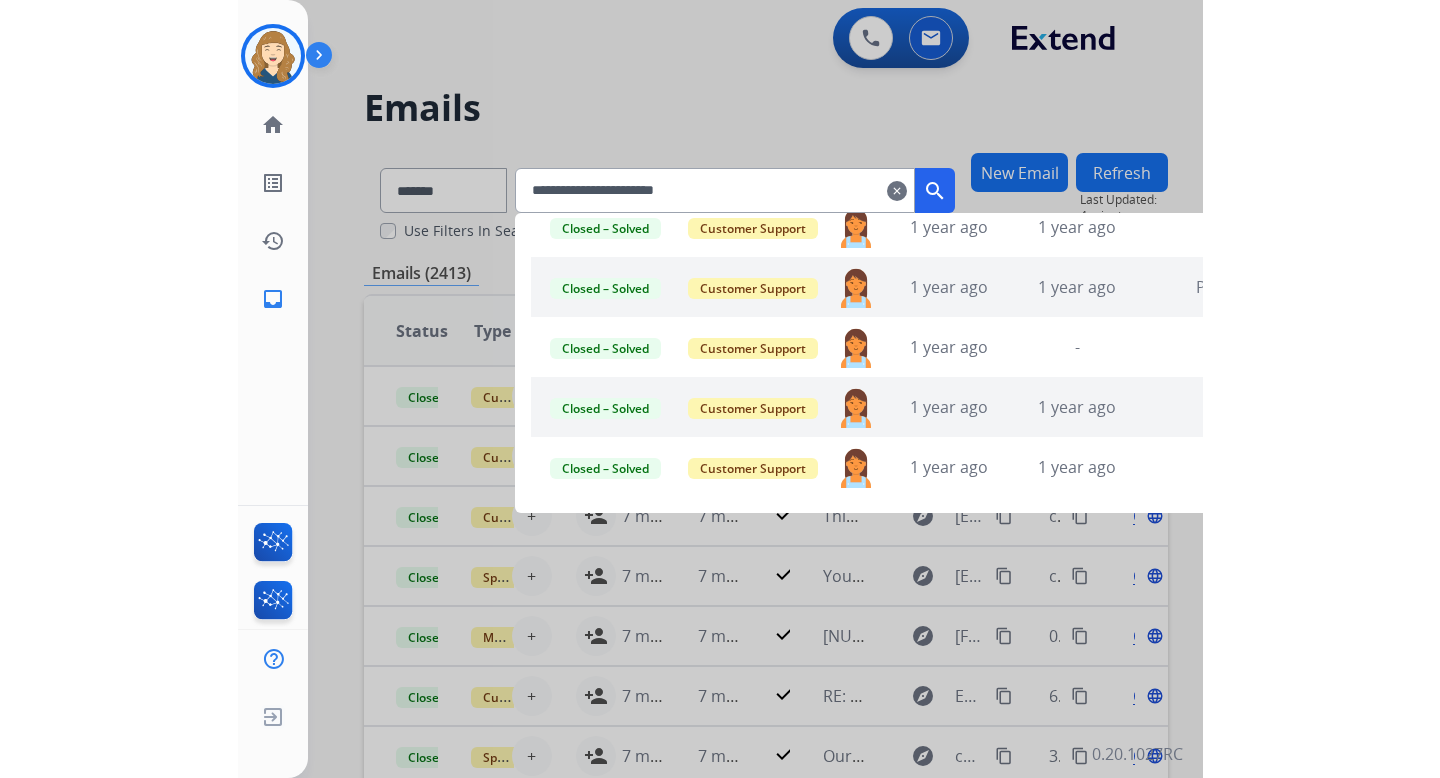 scroll, scrollTop: 0, scrollLeft: 0, axis: both 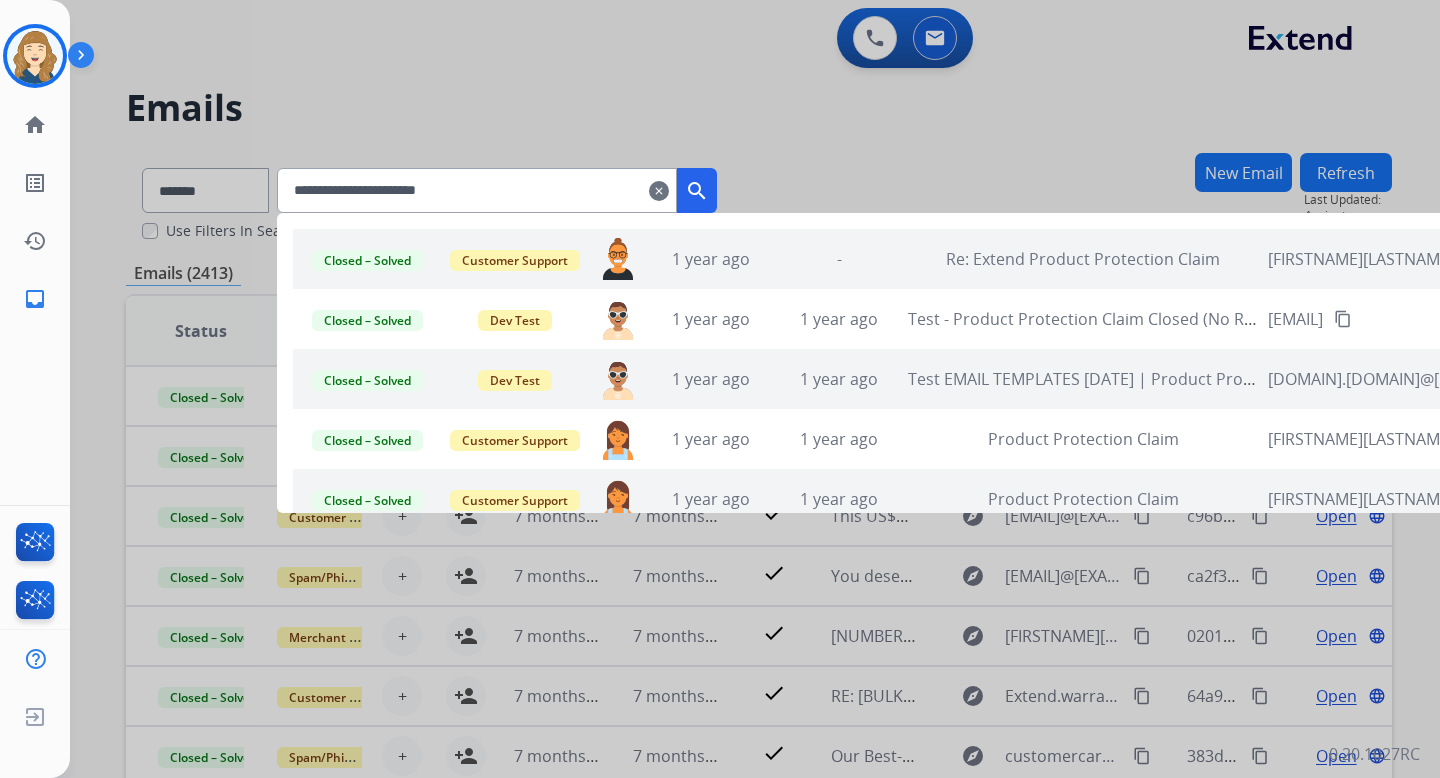 click 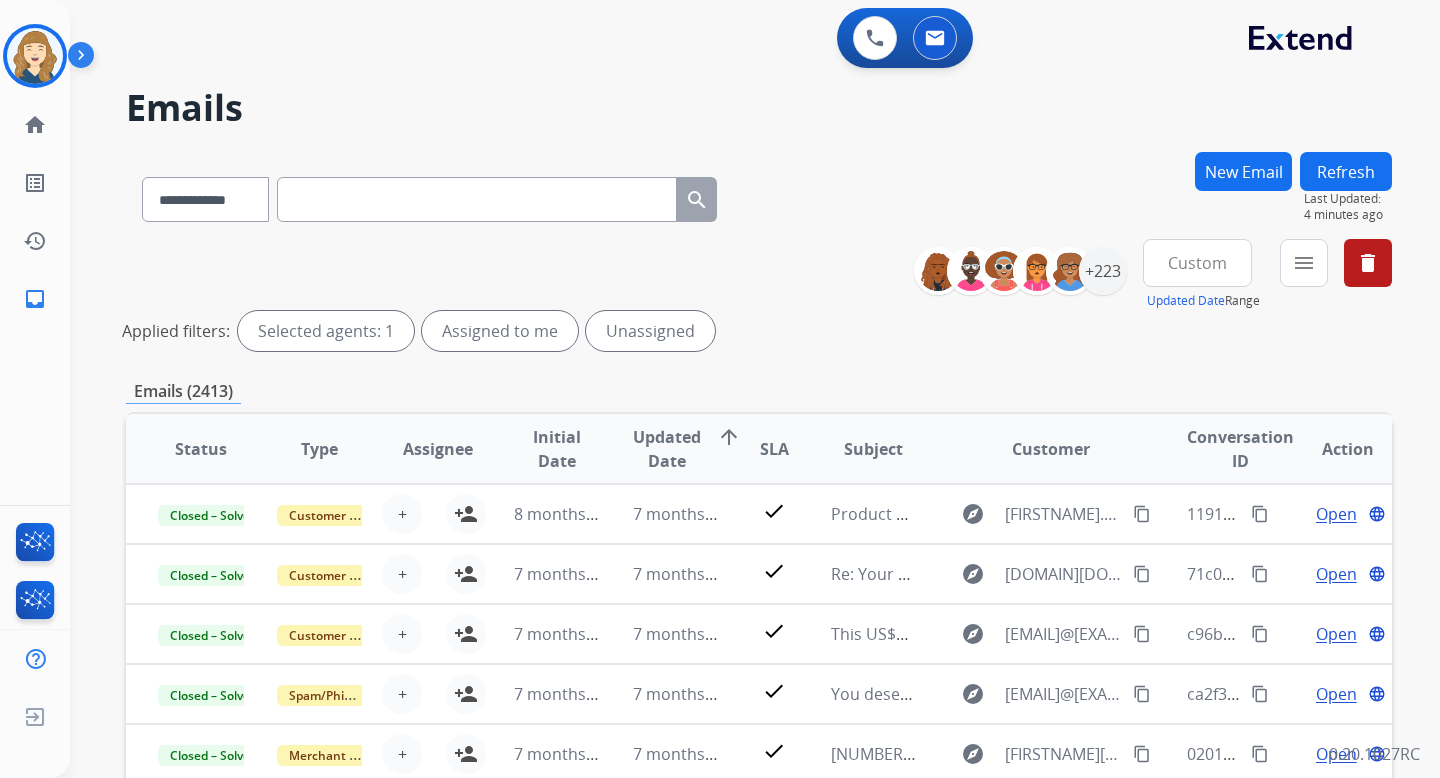 scroll, scrollTop: 408, scrollLeft: 0, axis: vertical 